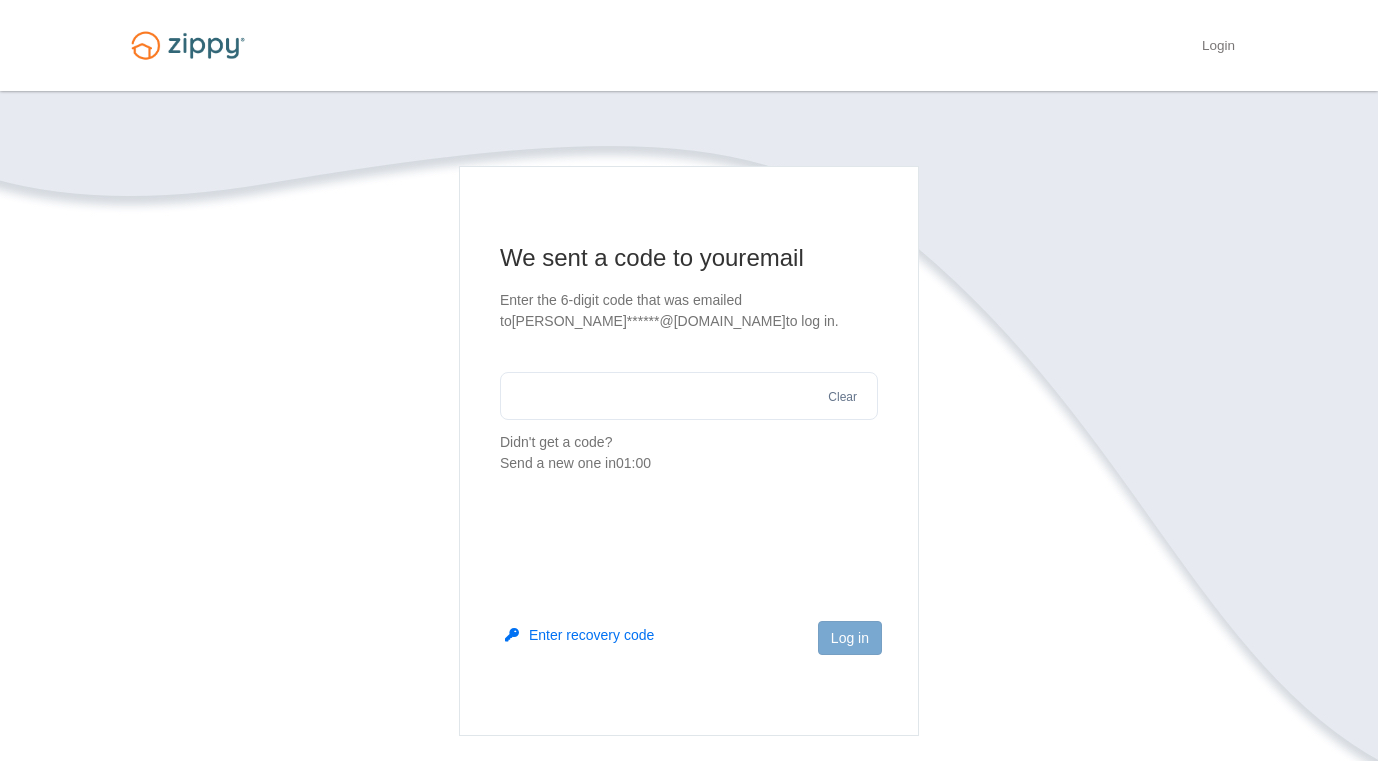 scroll, scrollTop: 0, scrollLeft: 0, axis: both 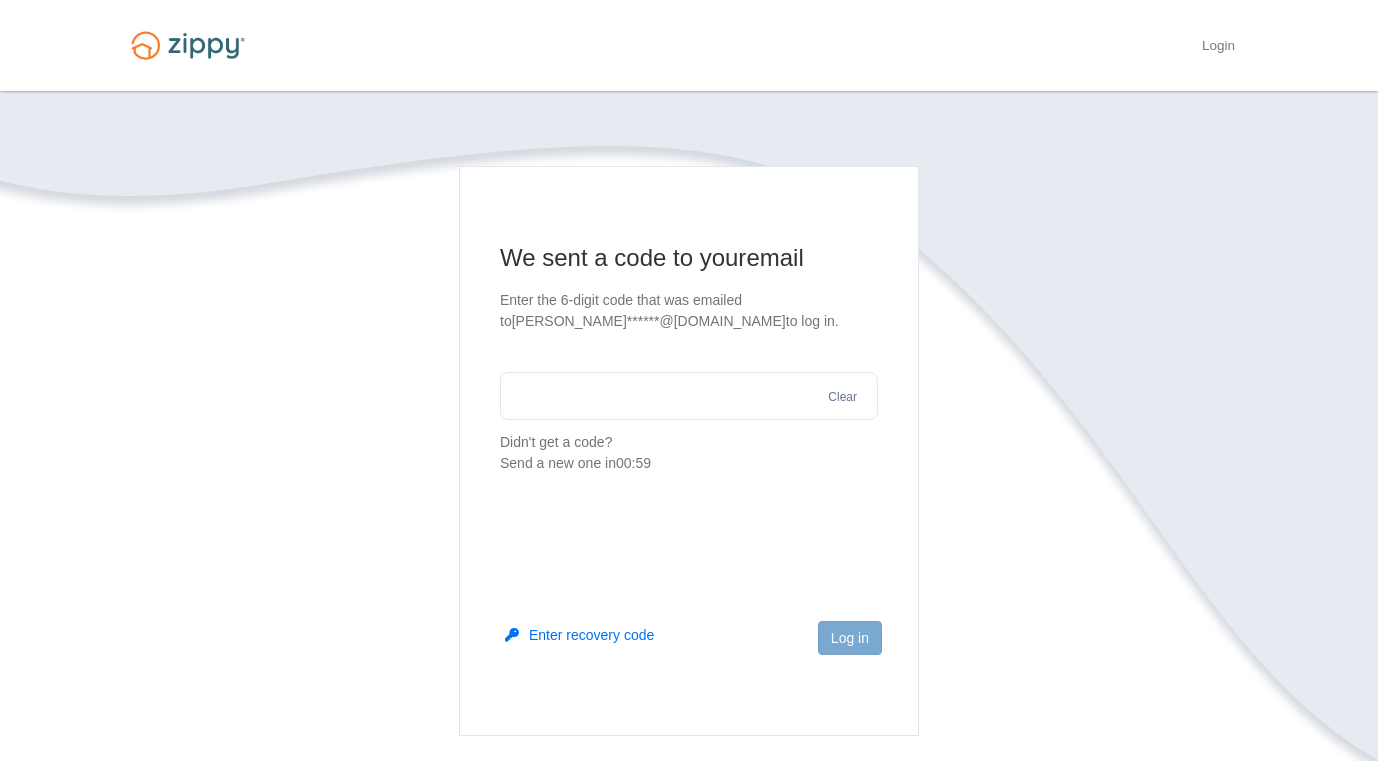 click at bounding box center (689, 396) 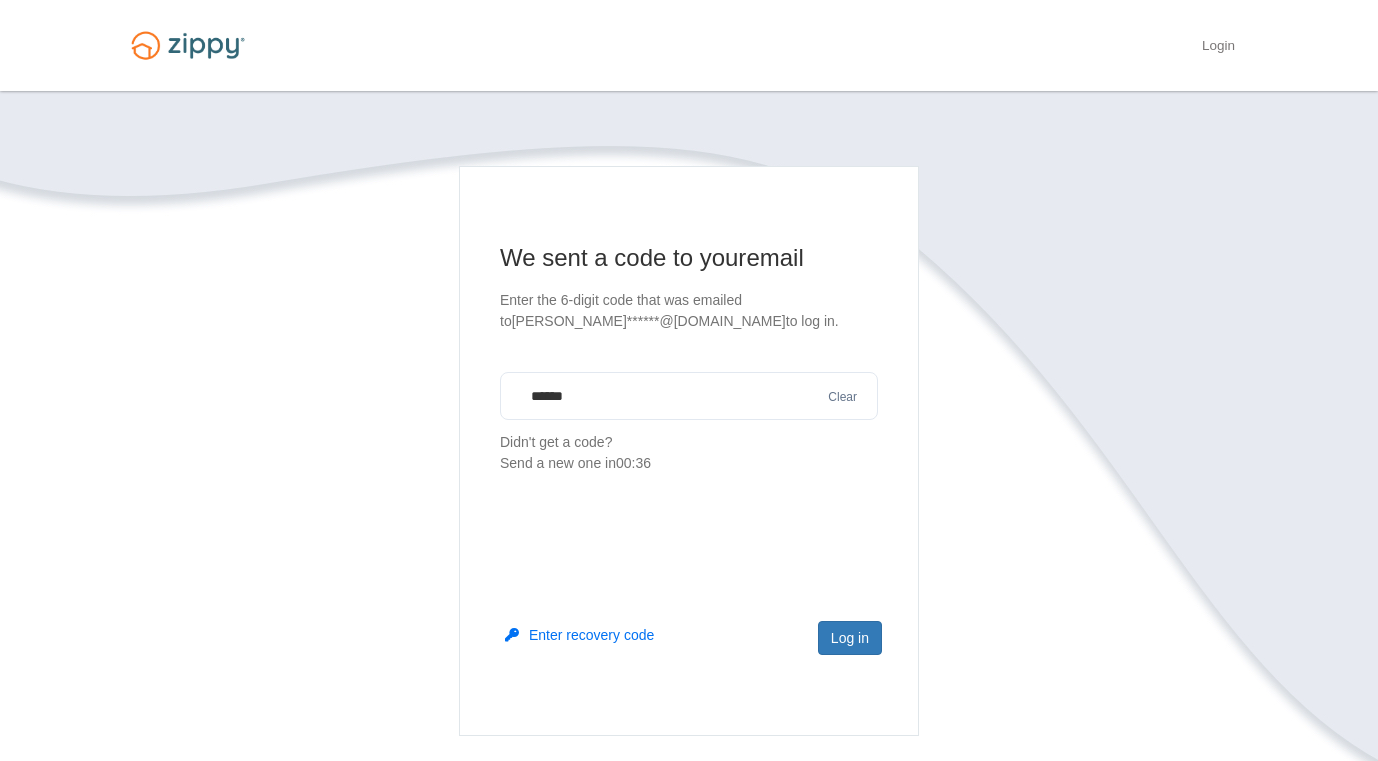 type on "******" 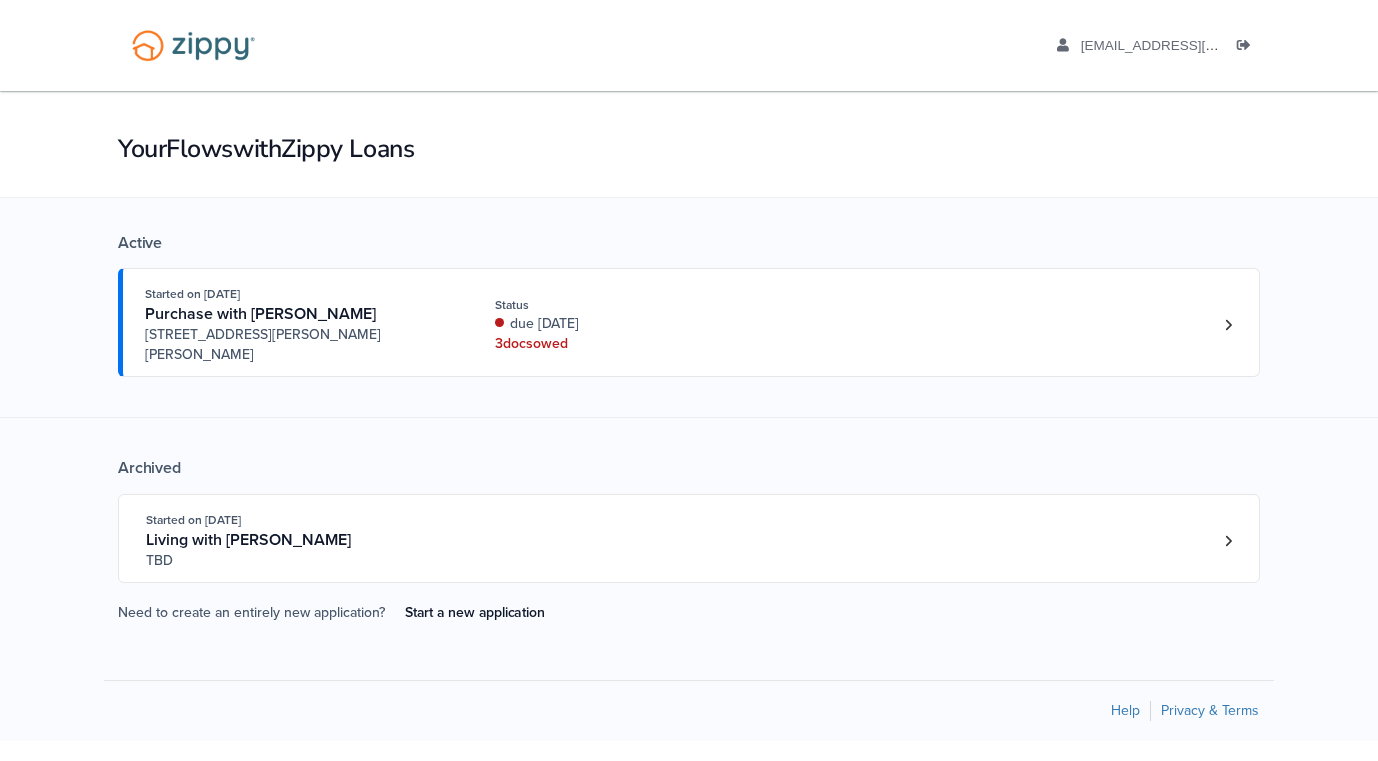 scroll, scrollTop: 0, scrollLeft: 0, axis: both 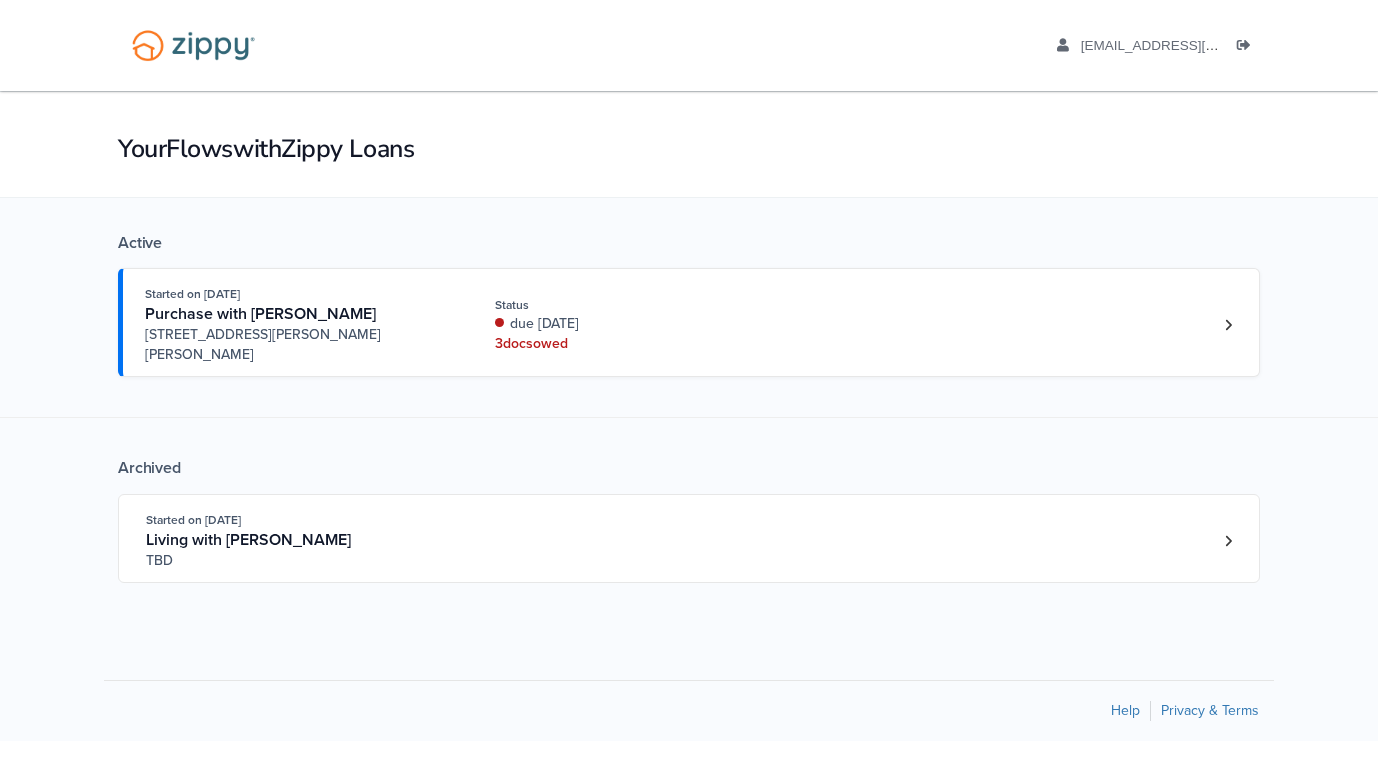 click on "due [DATE]" at bounding box center (628, 324) 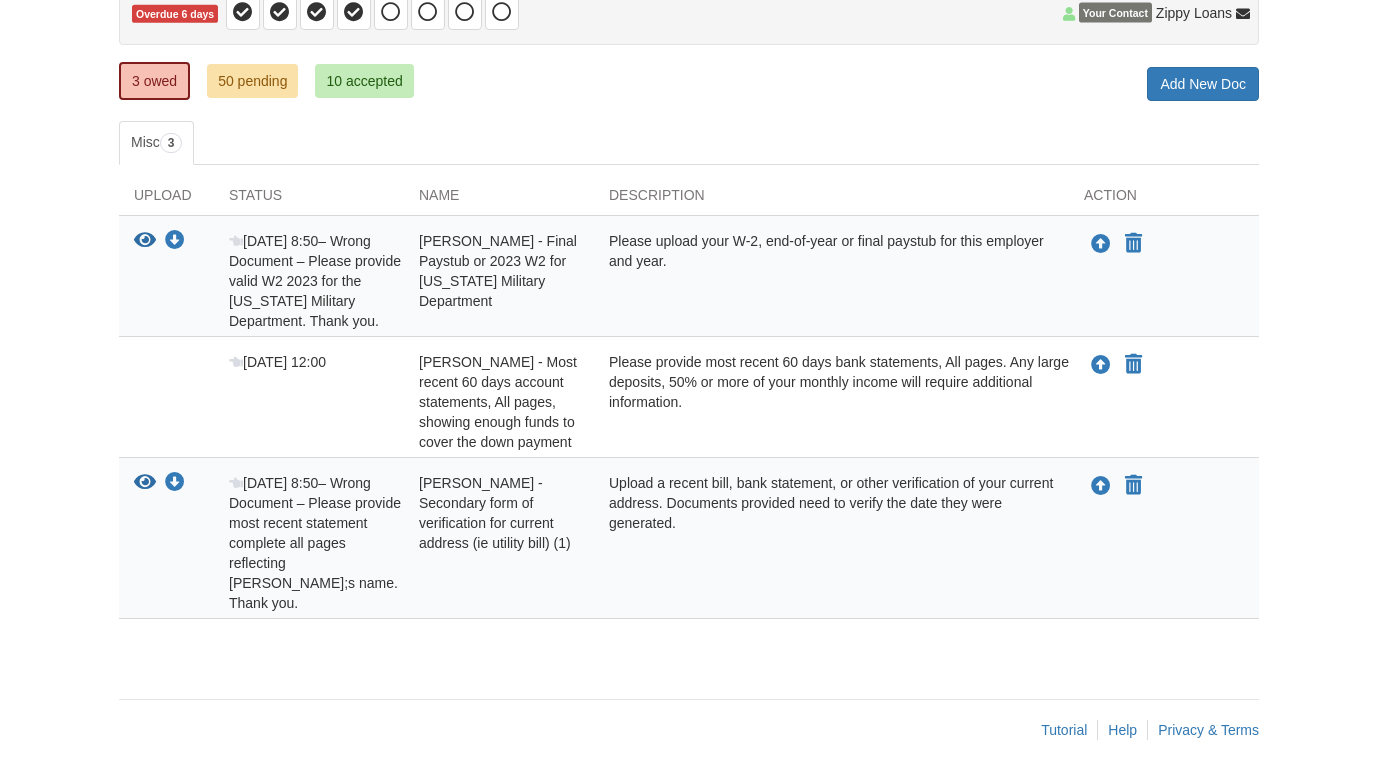 scroll, scrollTop: 223, scrollLeft: 0, axis: vertical 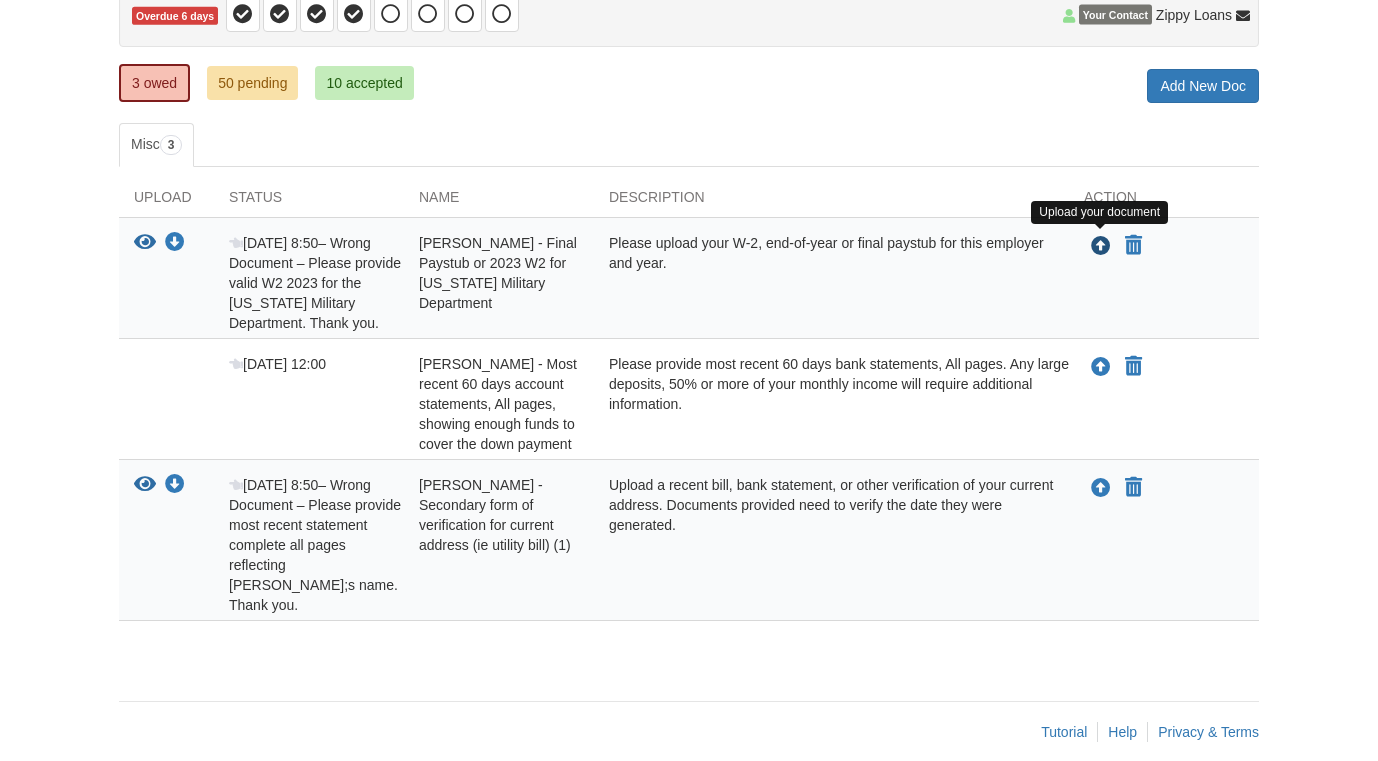 click at bounding box center (1101, 247) 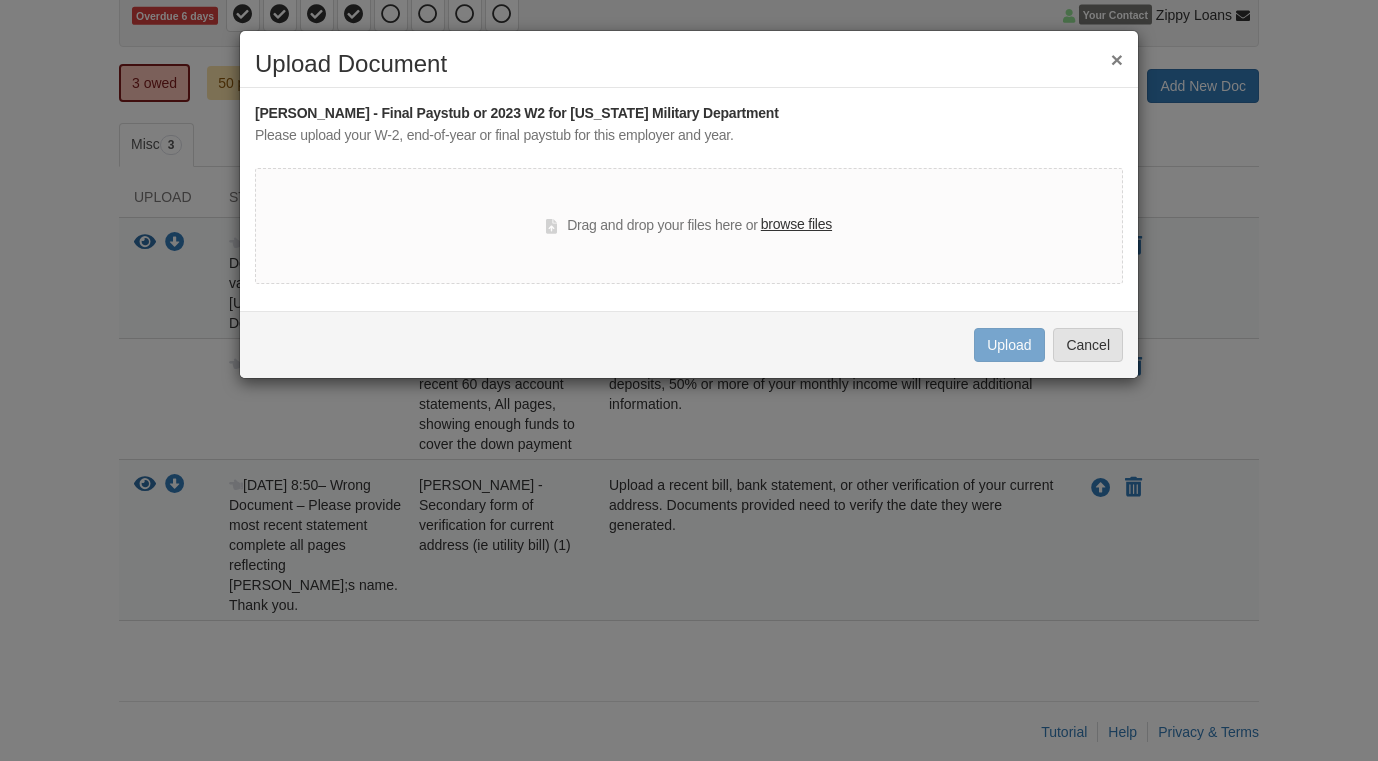 click on "browse files" at bounding box center [796, 225] 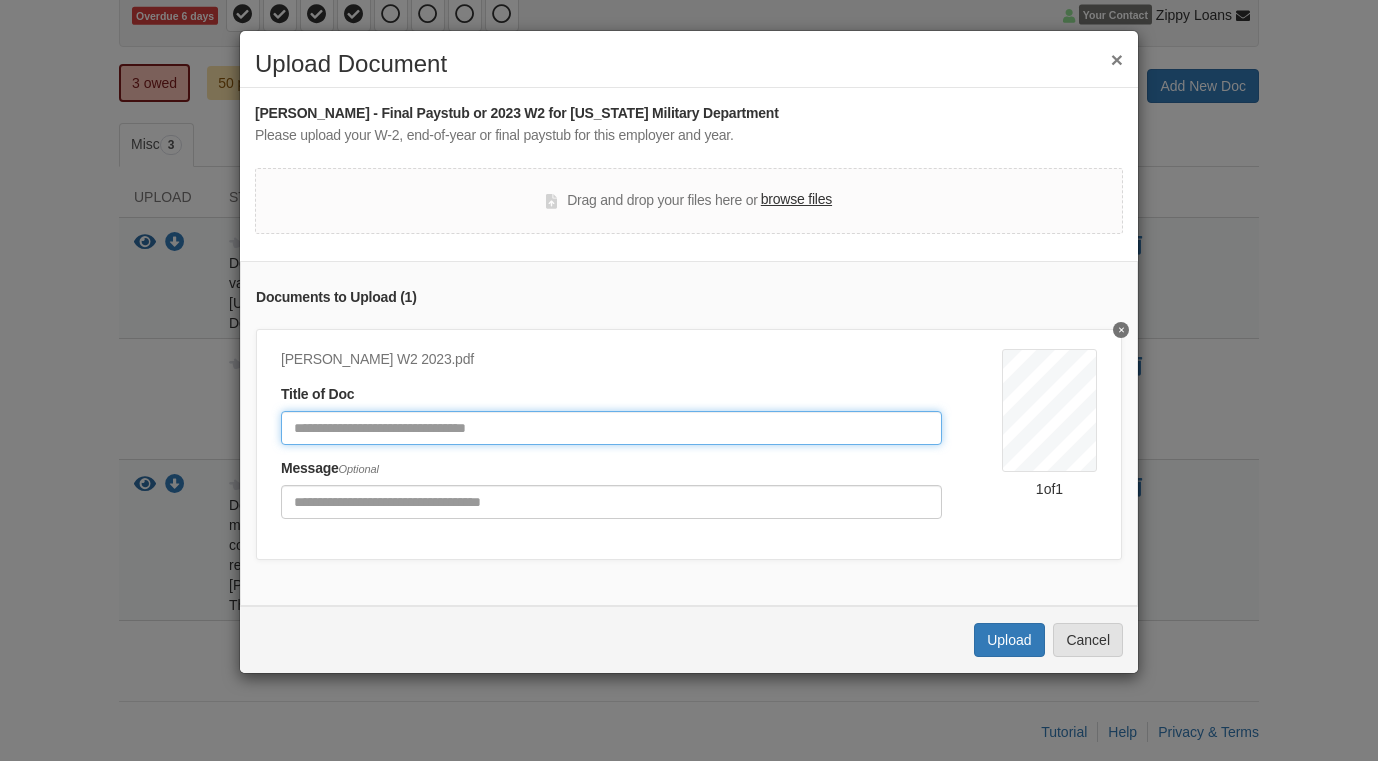 click 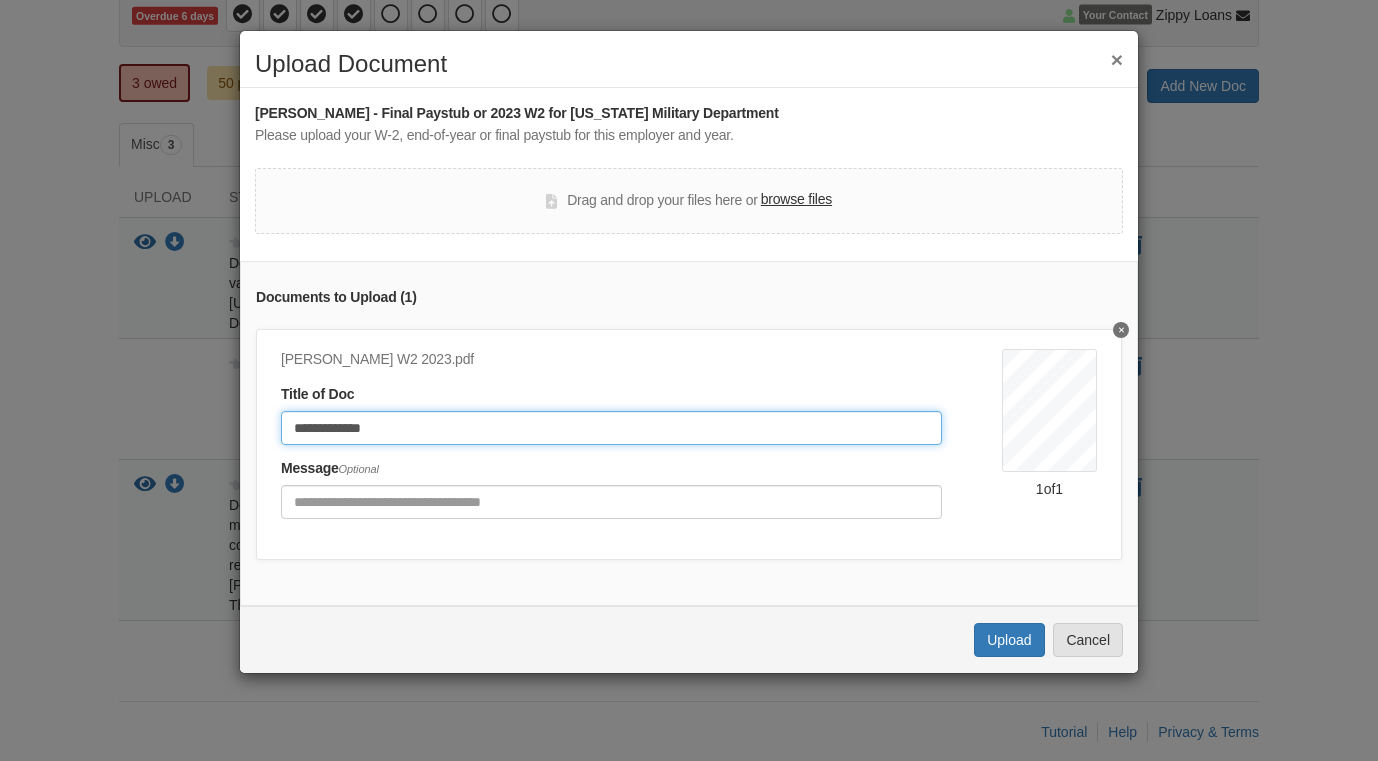 click on "**********" 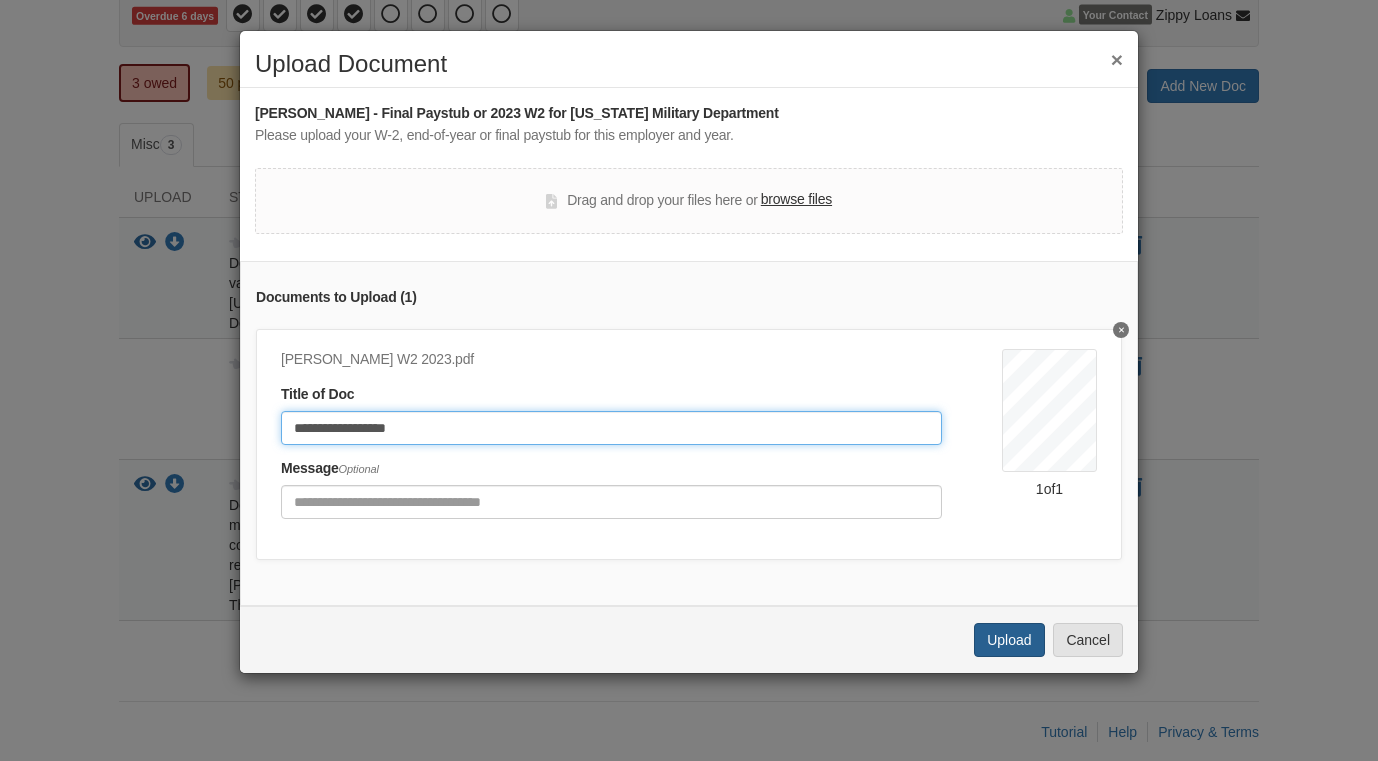 type on "**********" 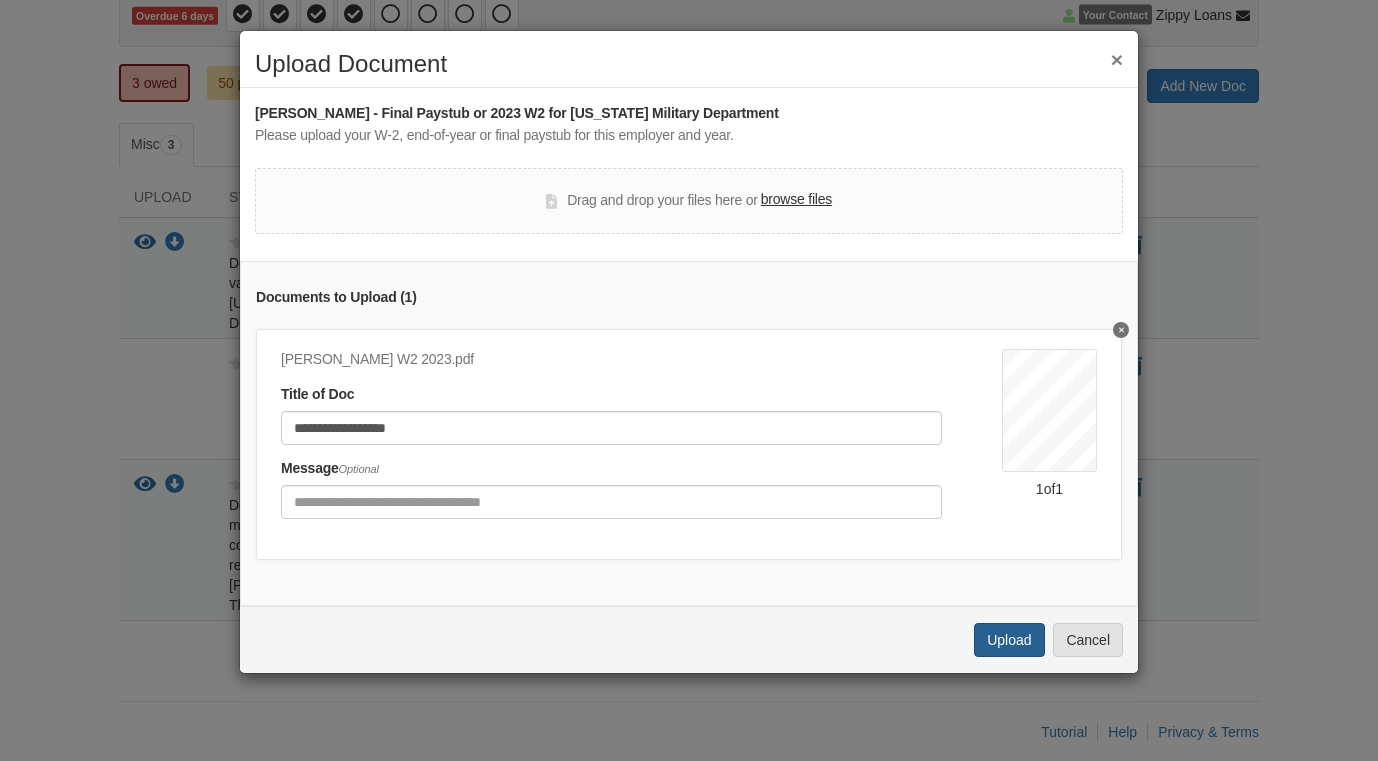 click on "Upload" at bounding box center (1009, 640) 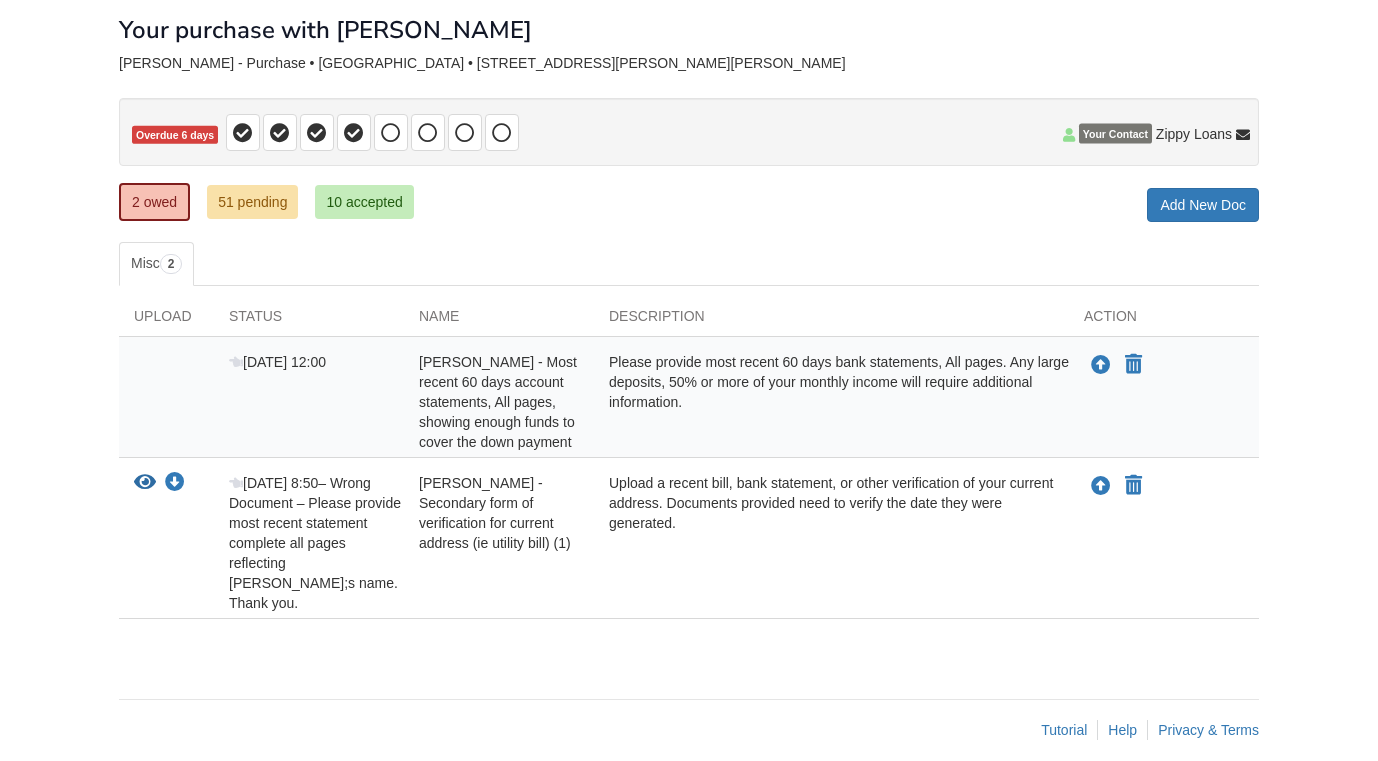 scroll, scrollTop: 102, scrollLeft: 0, axis: vertical 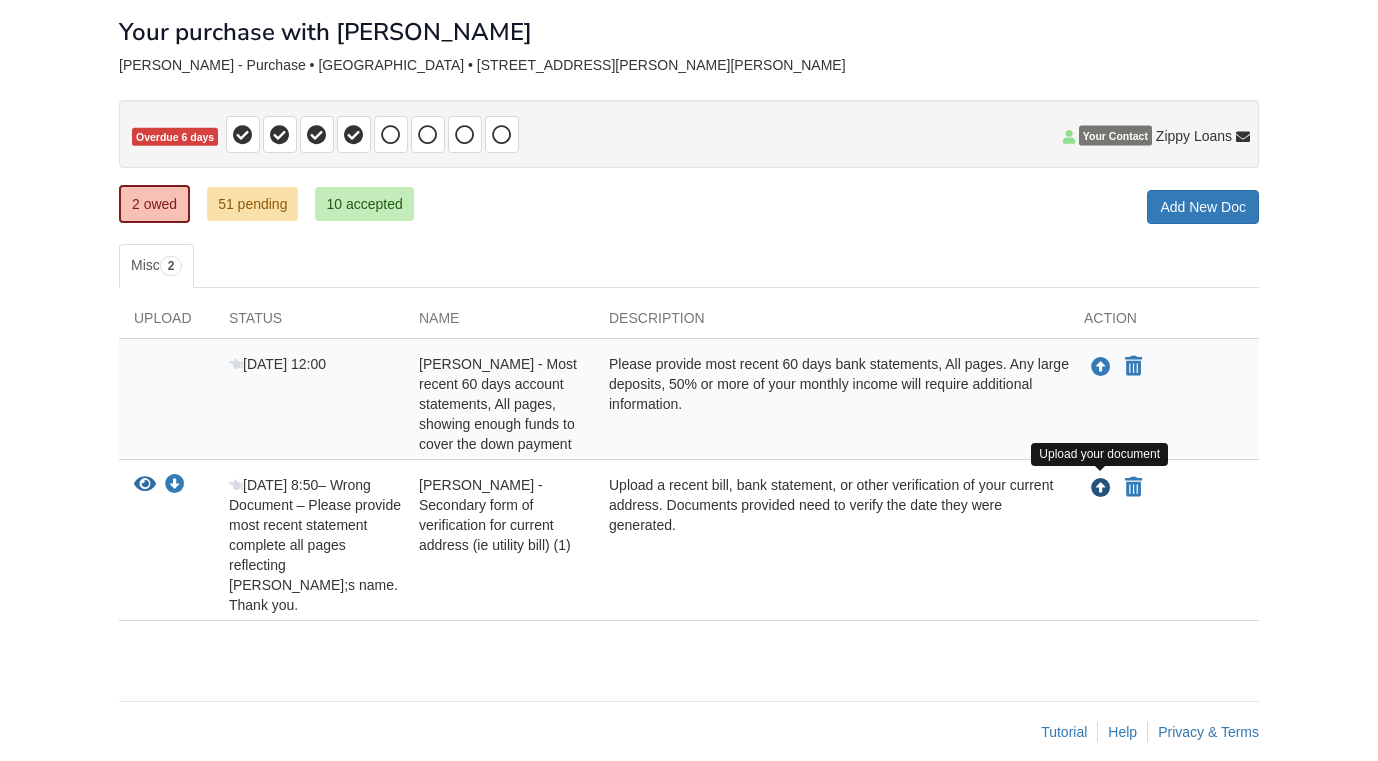 click at bounding box center (1101, 489) 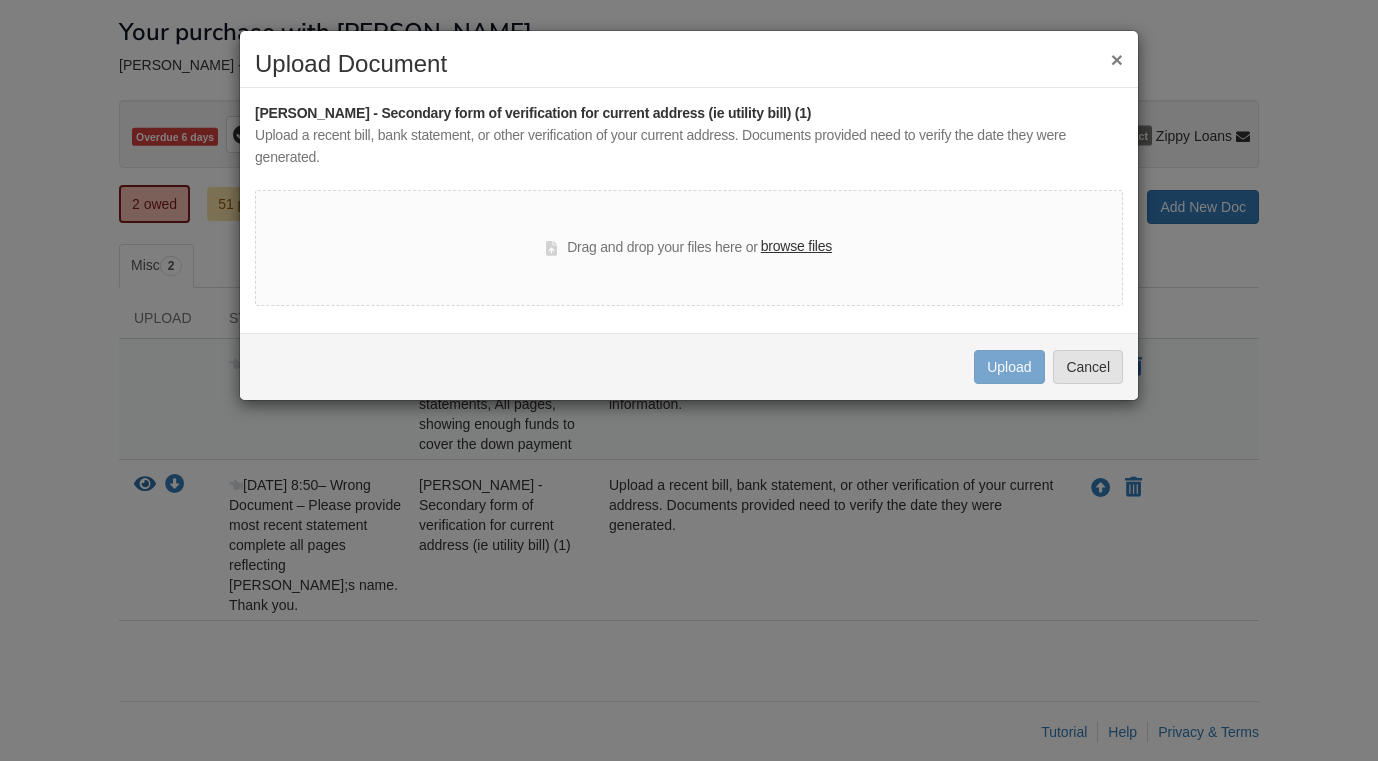 click on "browse files" at bounding box center (796, 247) 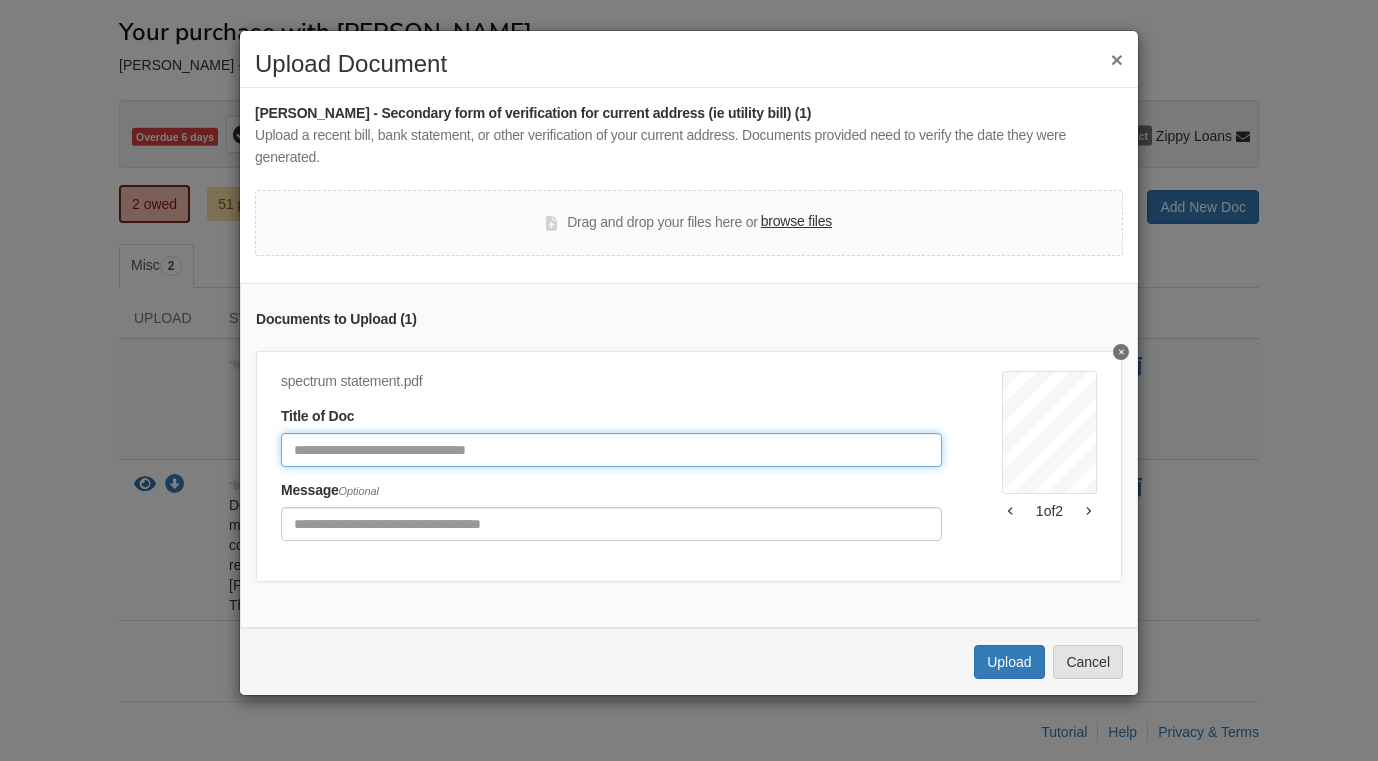 click 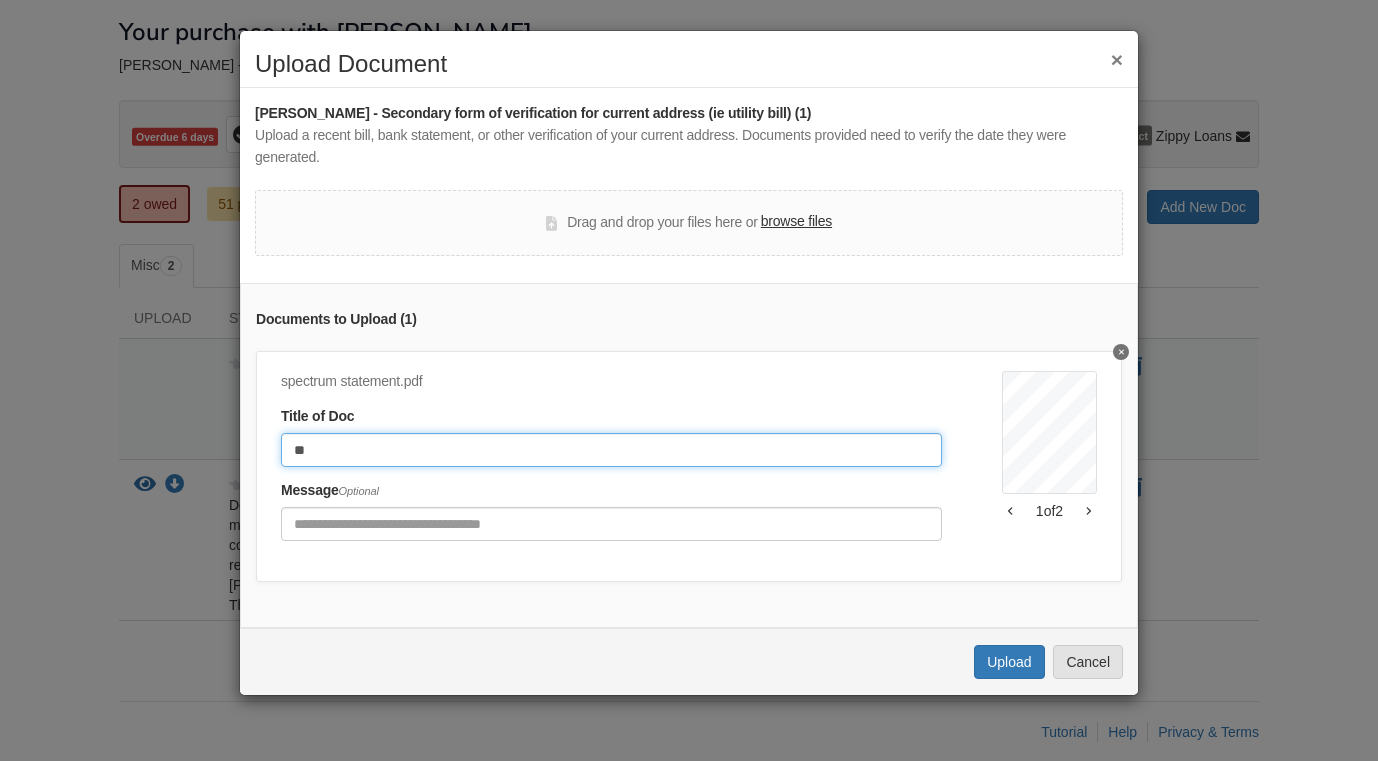 type on "*" 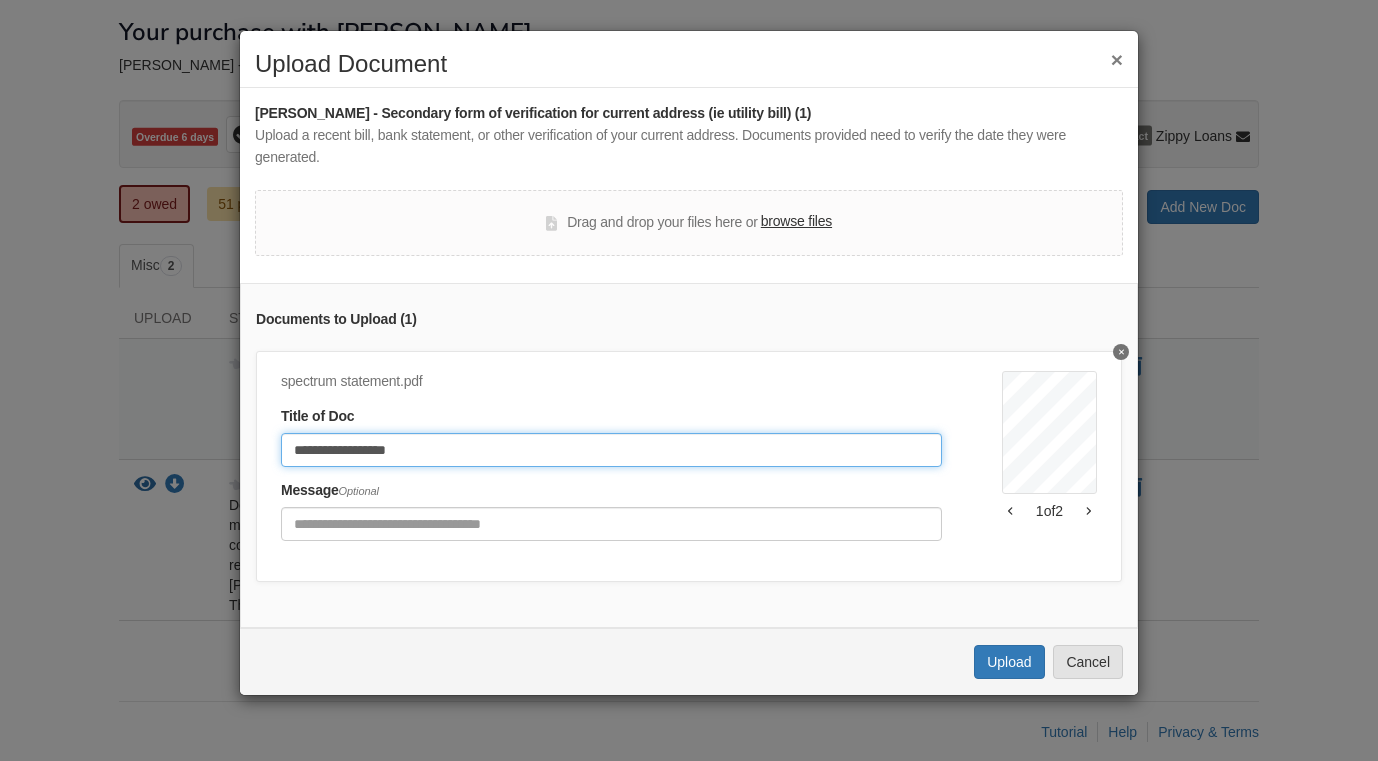 type on "**********" 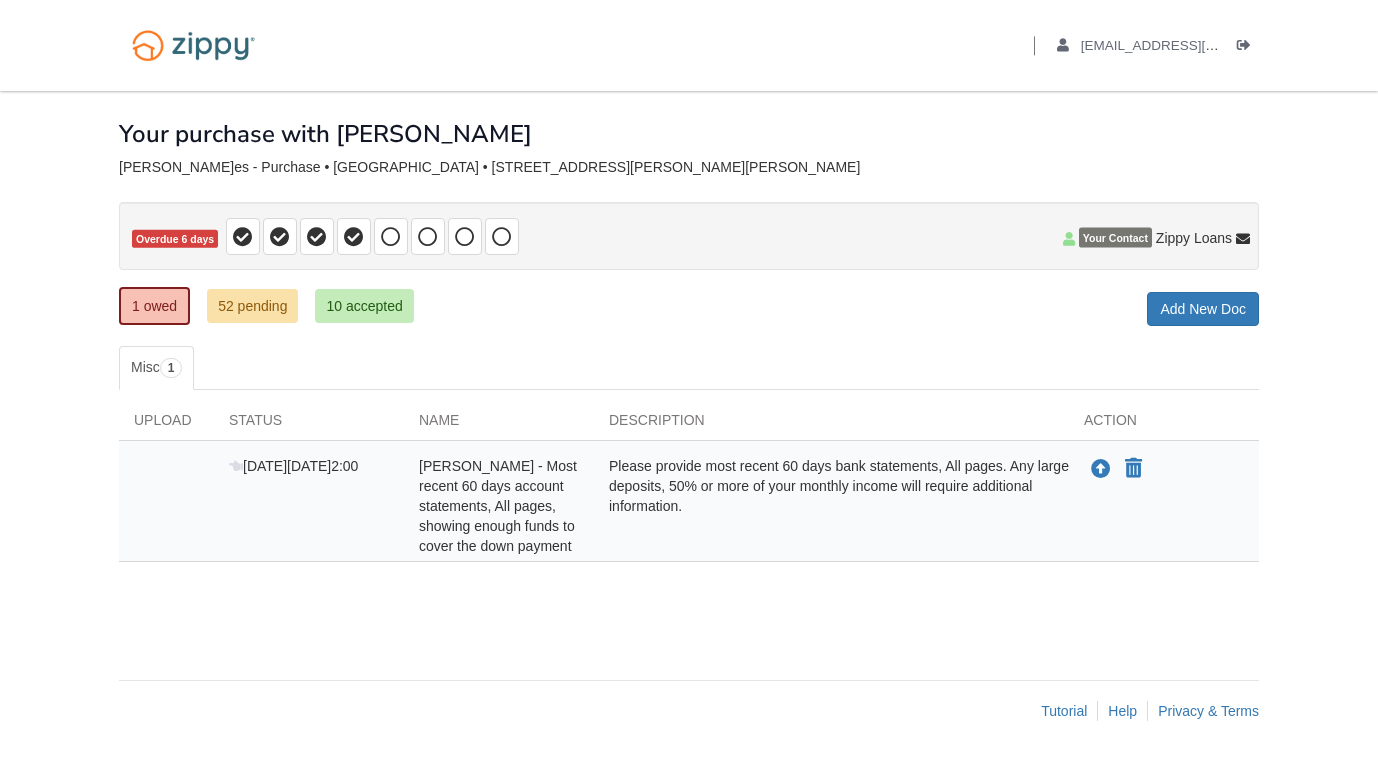 scroll, scrollTop: 0, scrollLeft: 0, axis: both 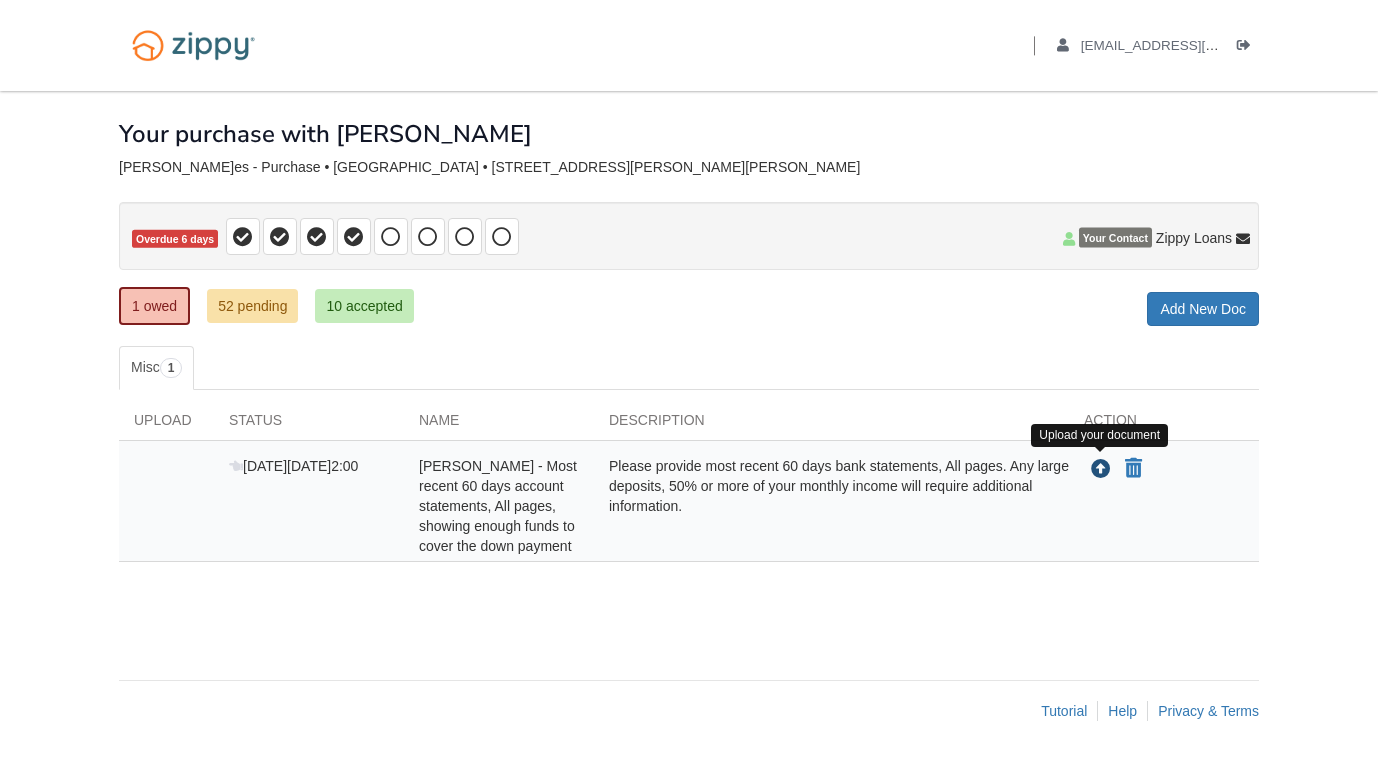 click at bounding box center [1101, 470] 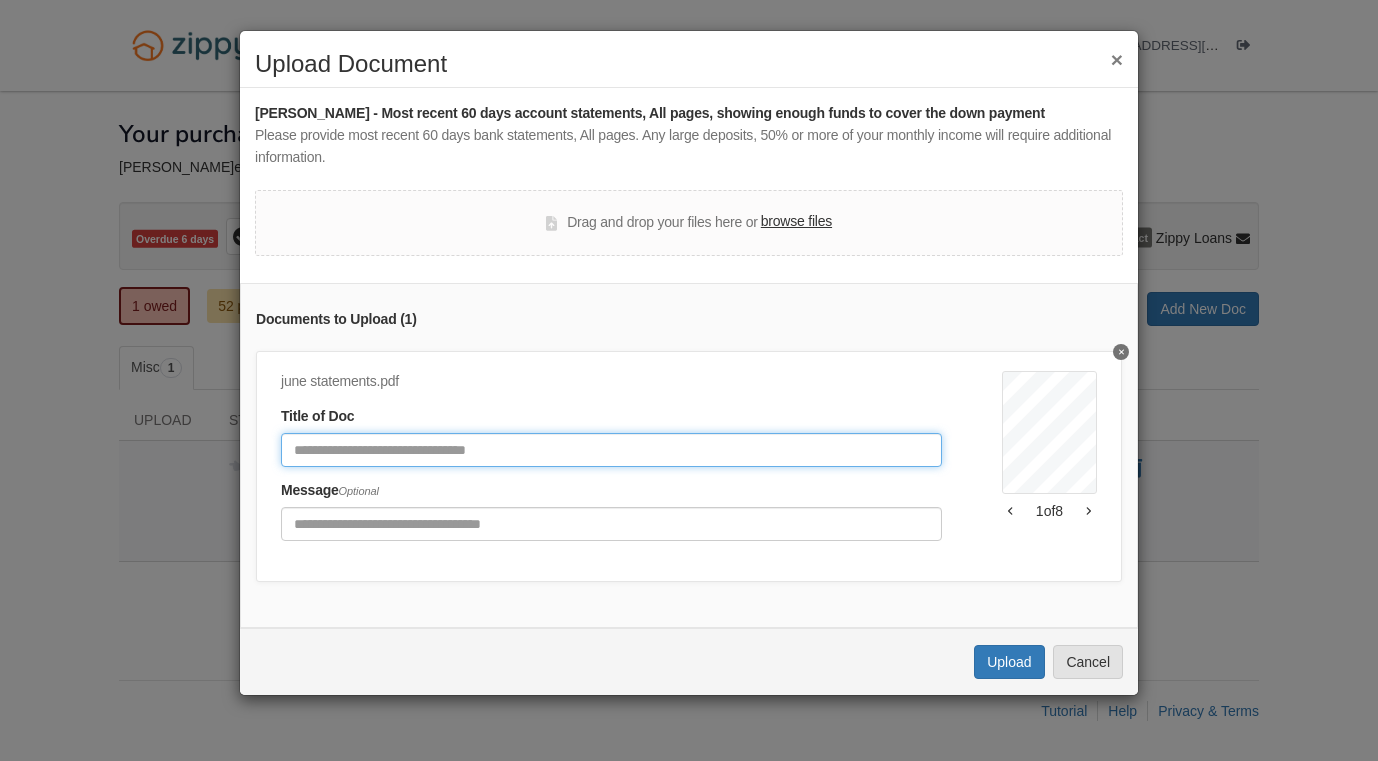 click 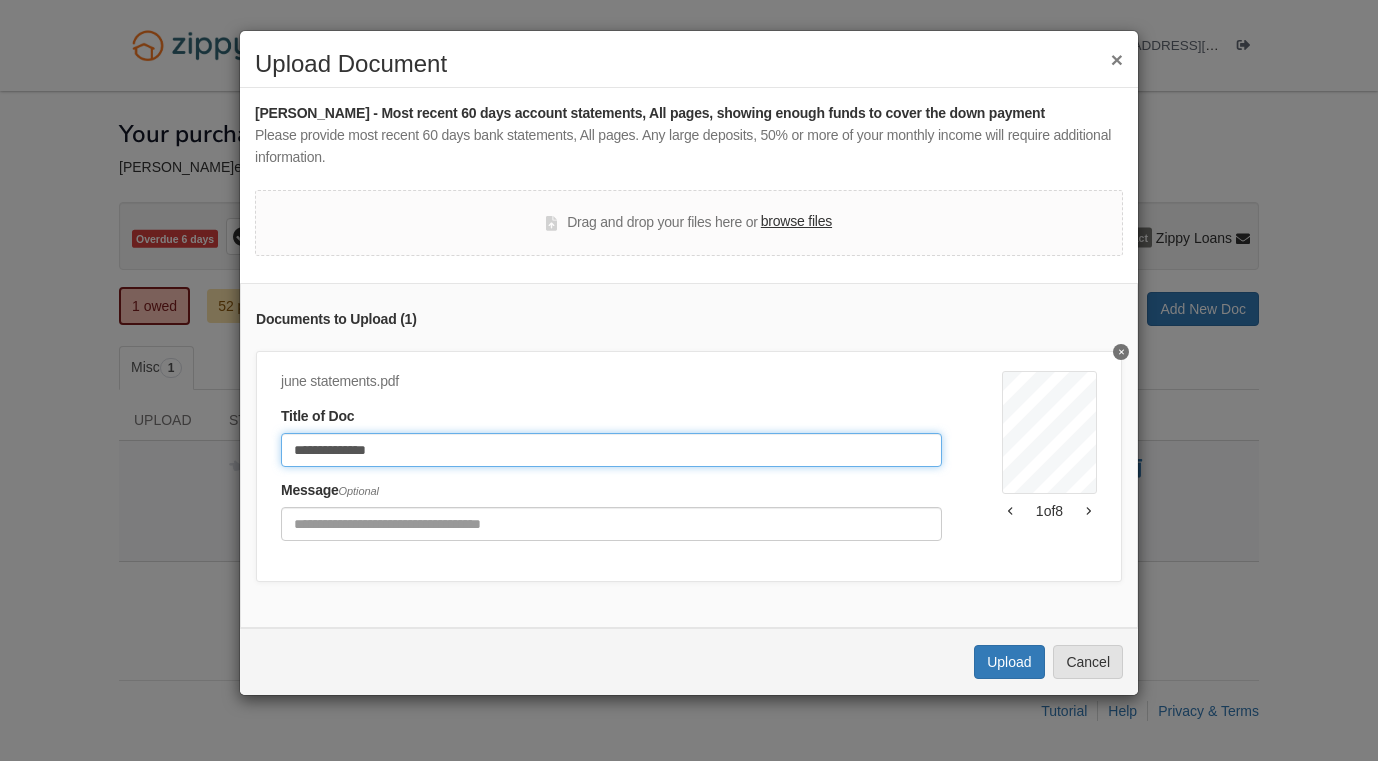 type on "**********" 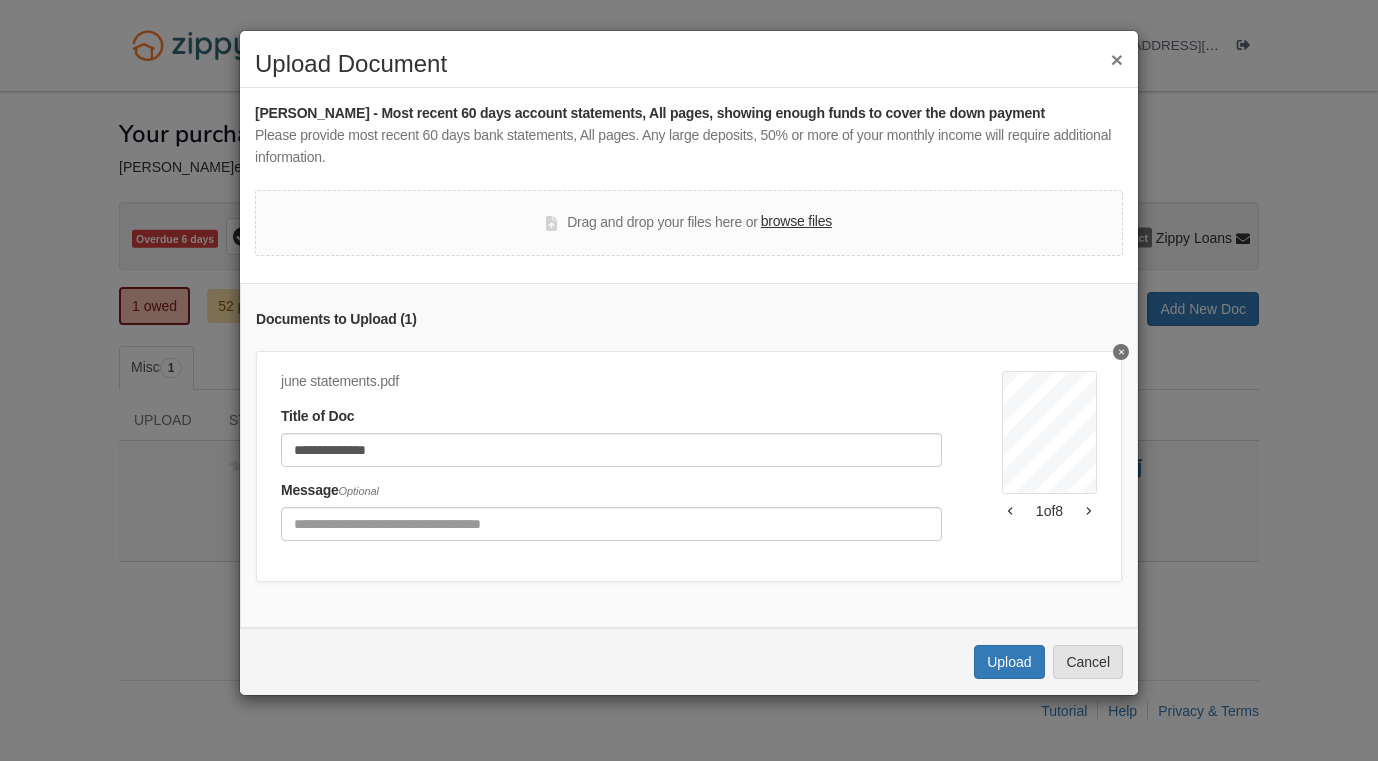 click on "browse files" at bounding box center [796, 222] 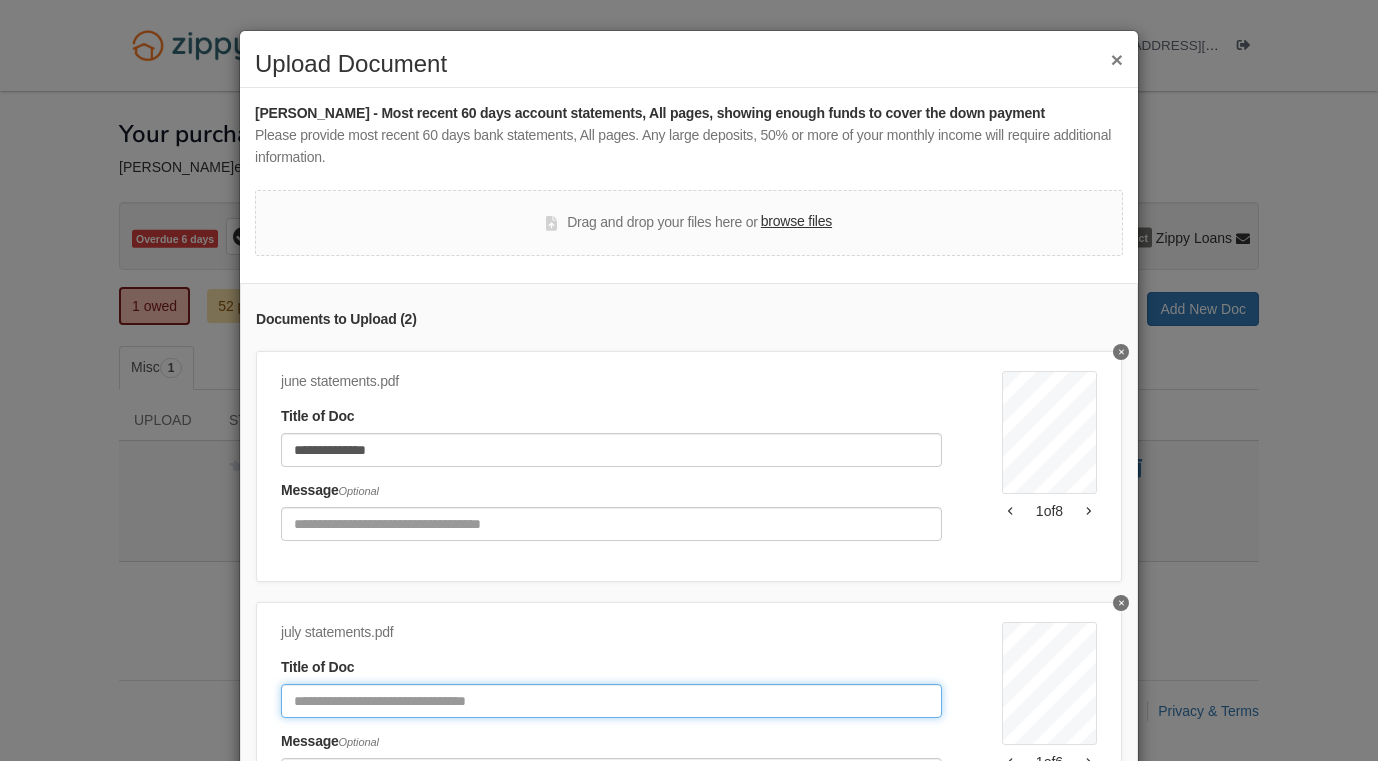 click 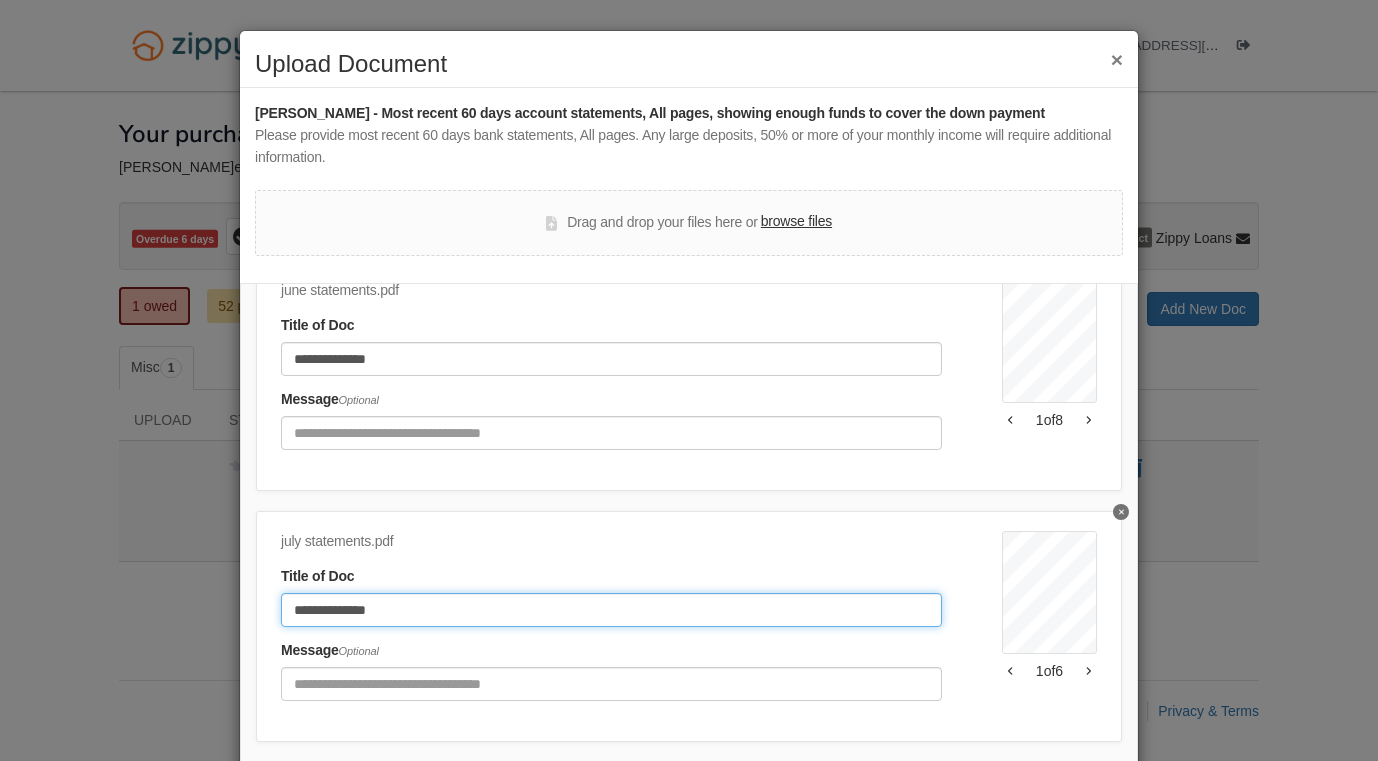 scroll, scrollTop: 89, scrollLeft: 0, axis: vertical 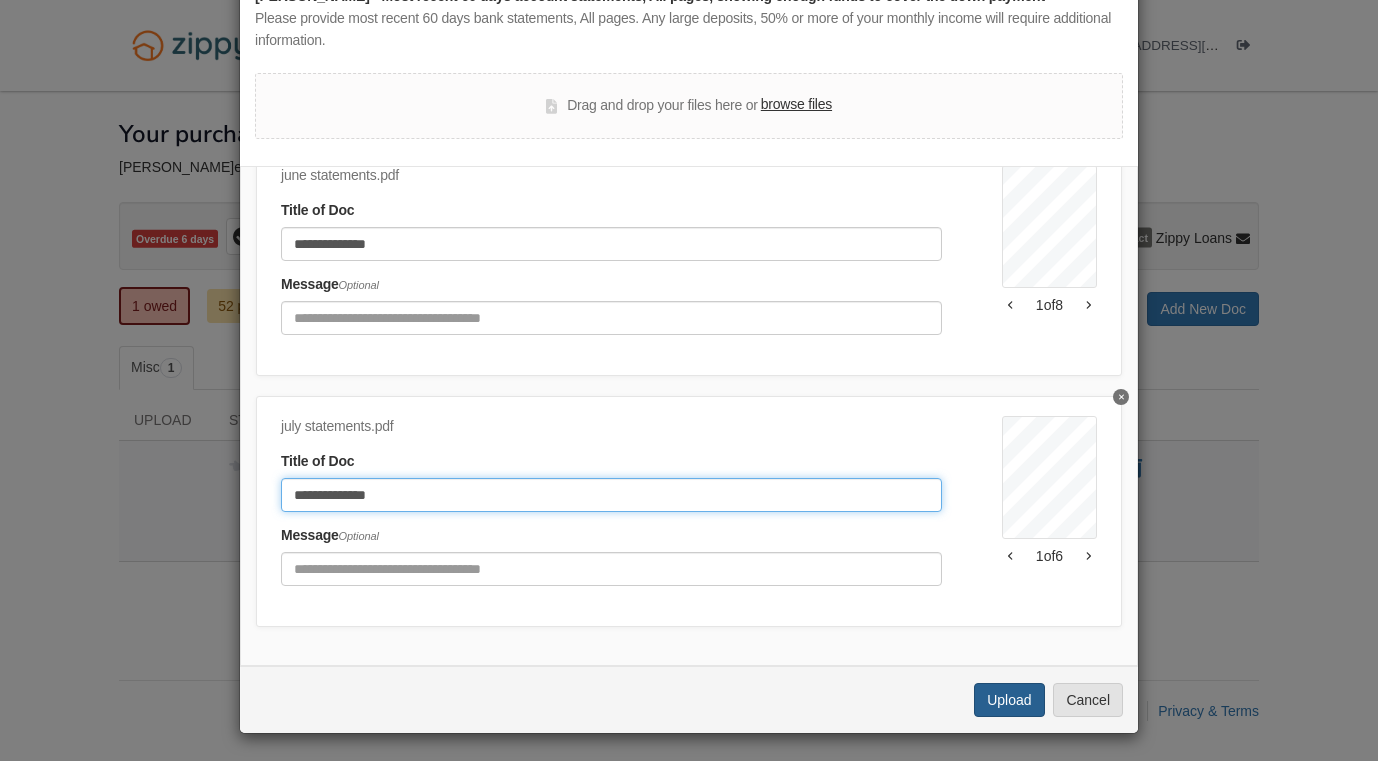 type on "**********" 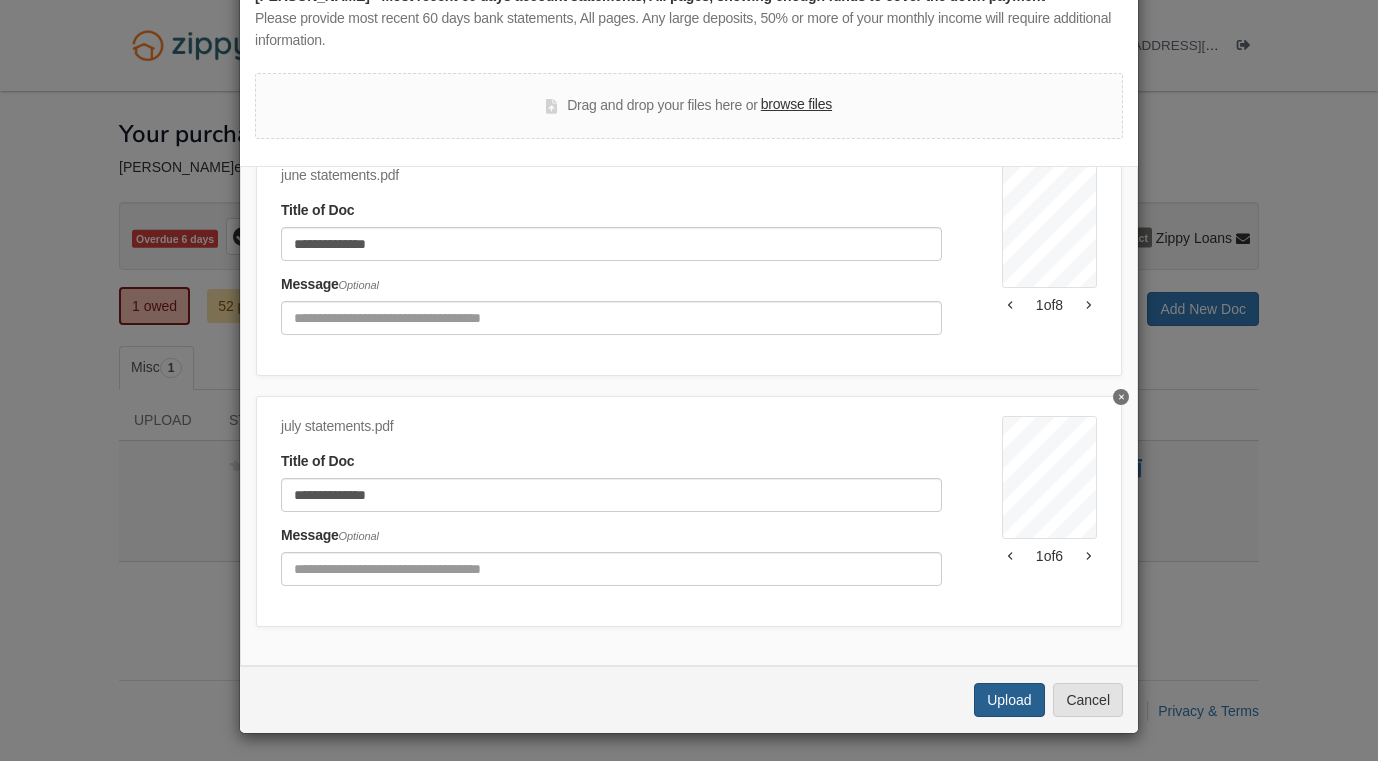 click on "Upload" at bounding box center (1009, 700) 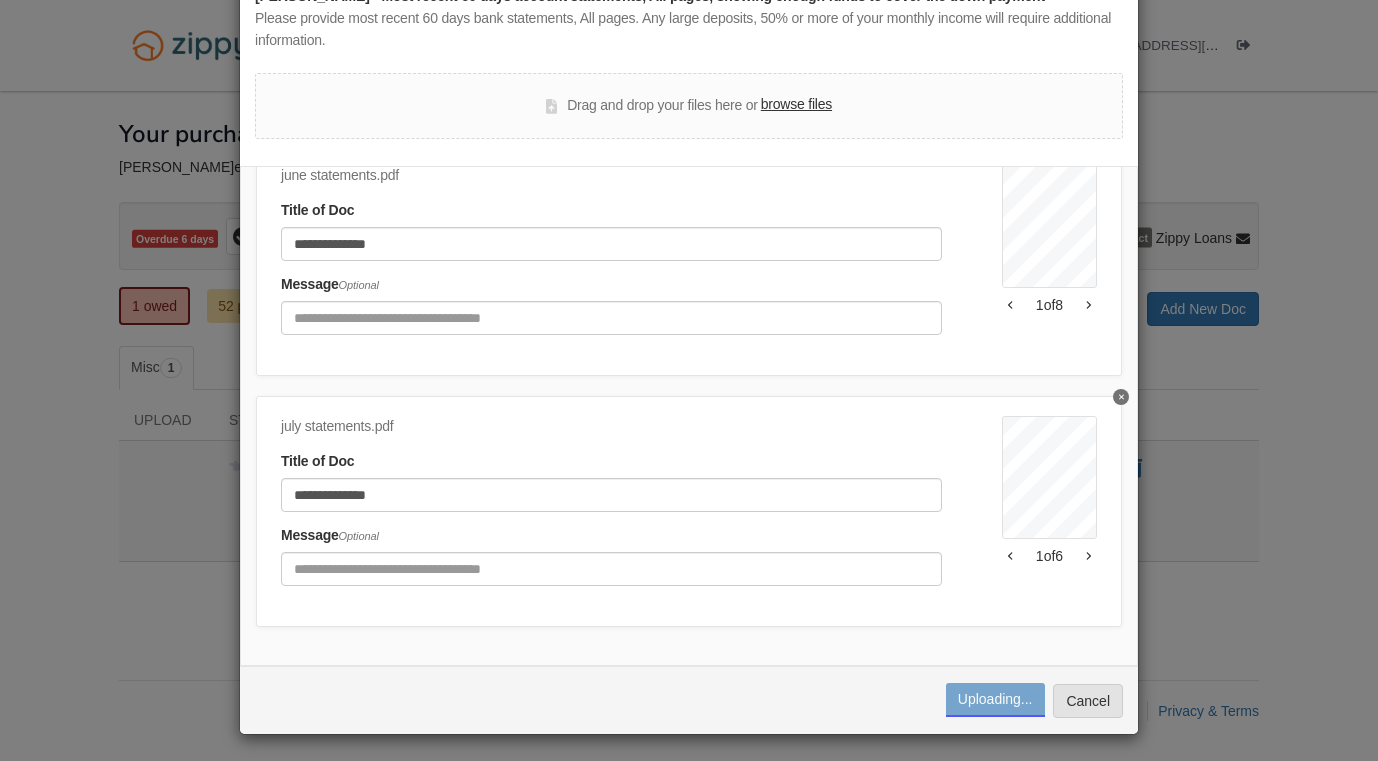 click on "Uploading..." at bounding box center [995, 699] 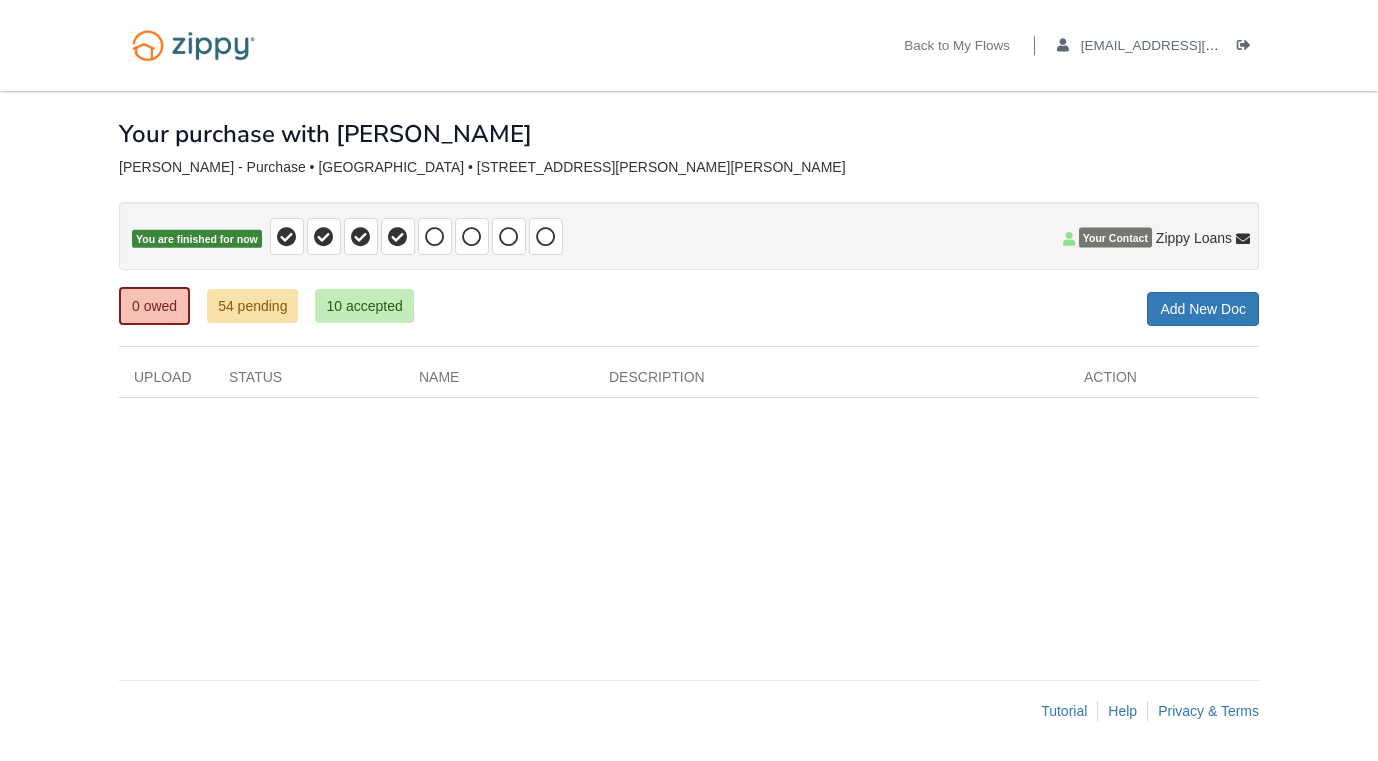 scroll, scrollTop: 0, scrollLeft: 0, axis: both 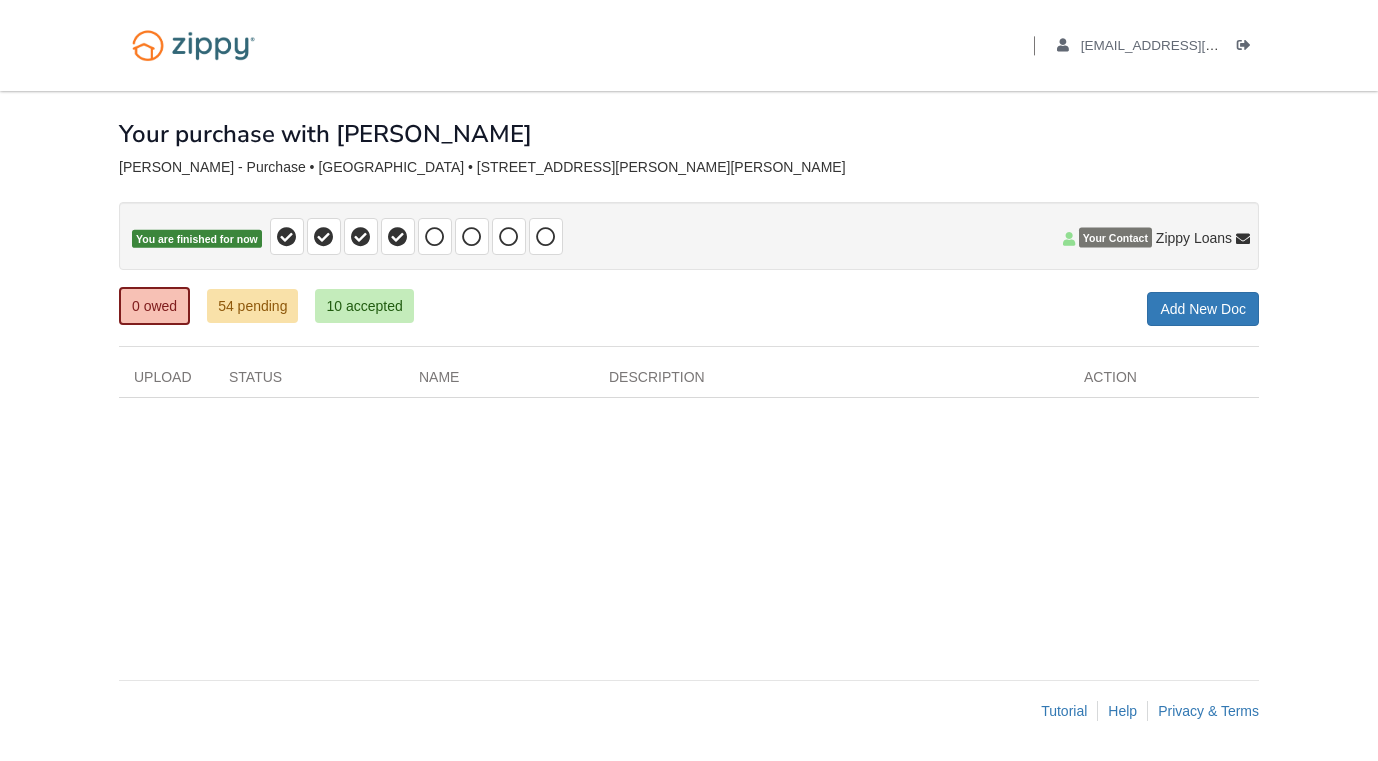 click on "54 pending" at bounding box center (252, 306) 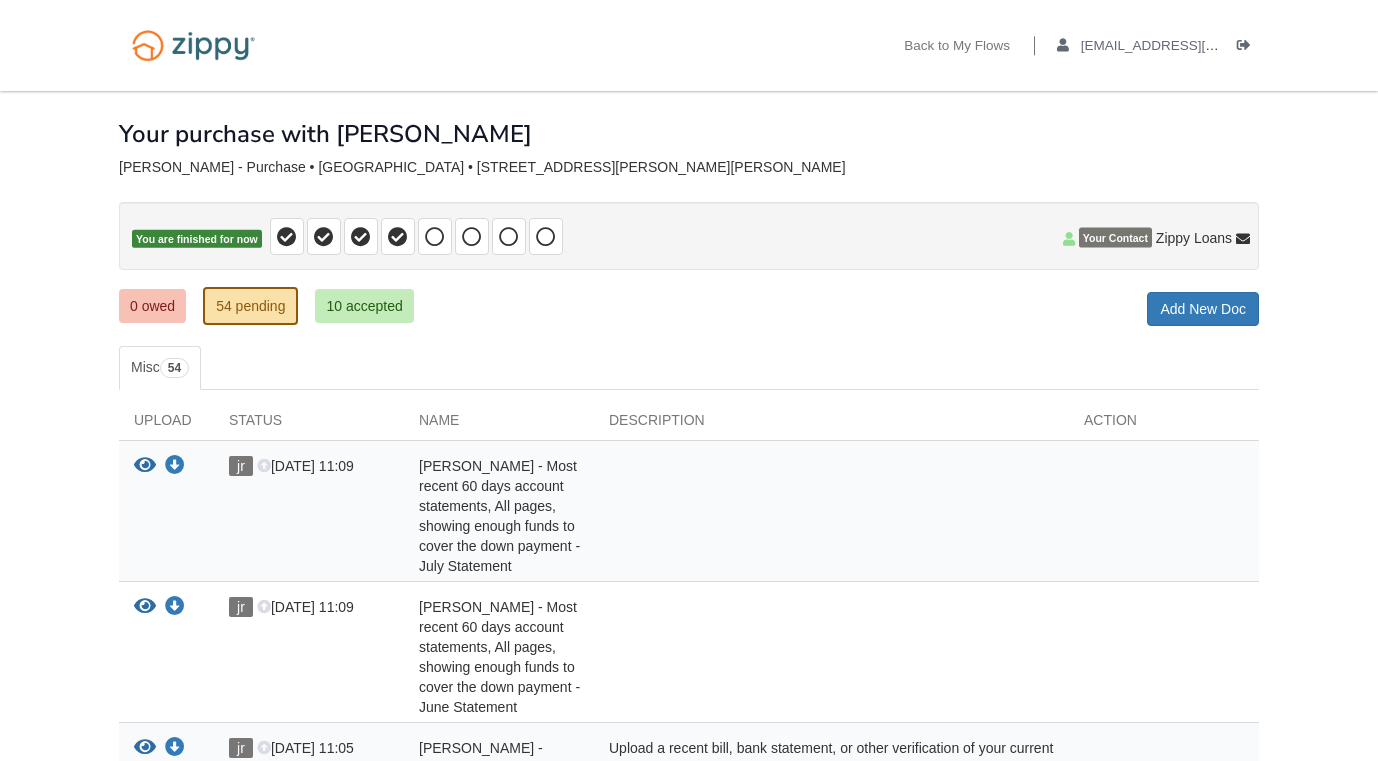 scroll, scrollTop: 0, scrollLeft: 0, axis: both 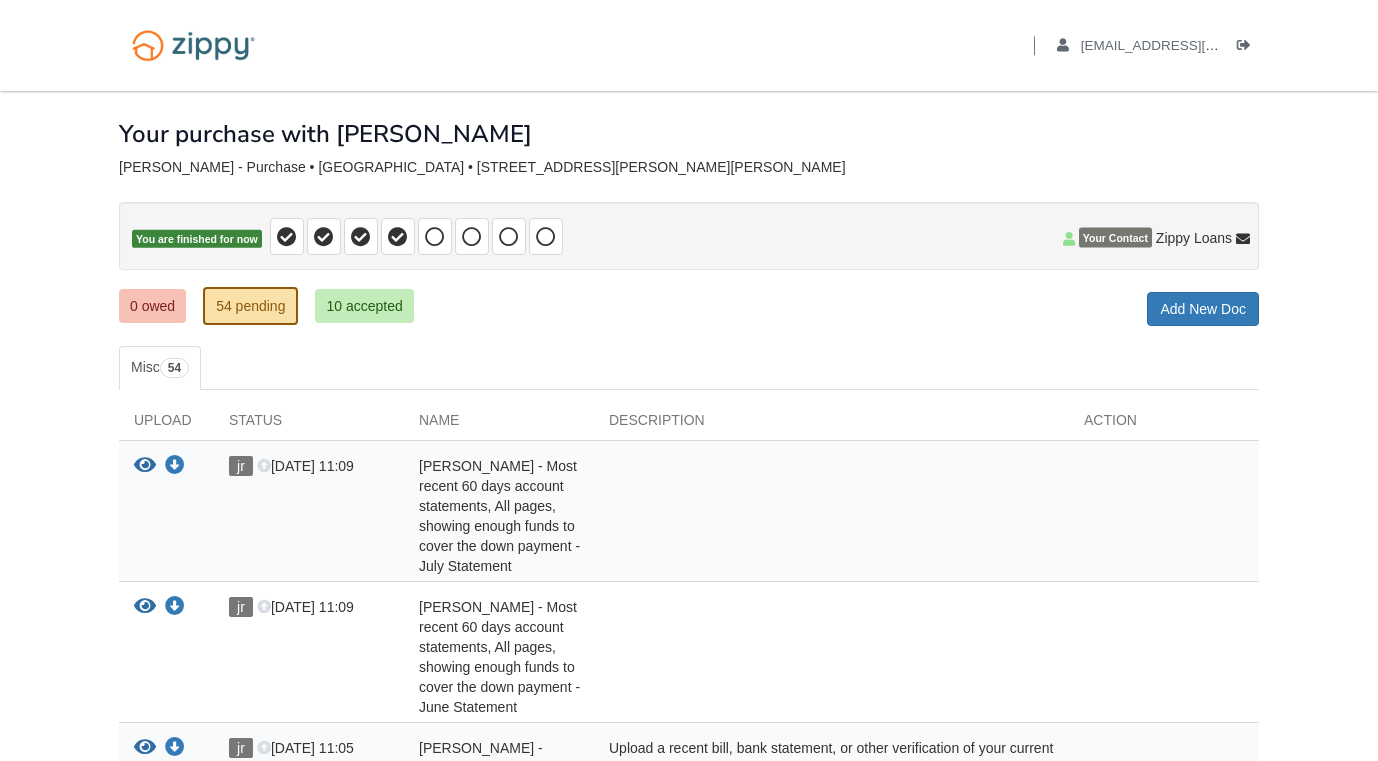 click on "0 owed" at bounding box center [152, 306] 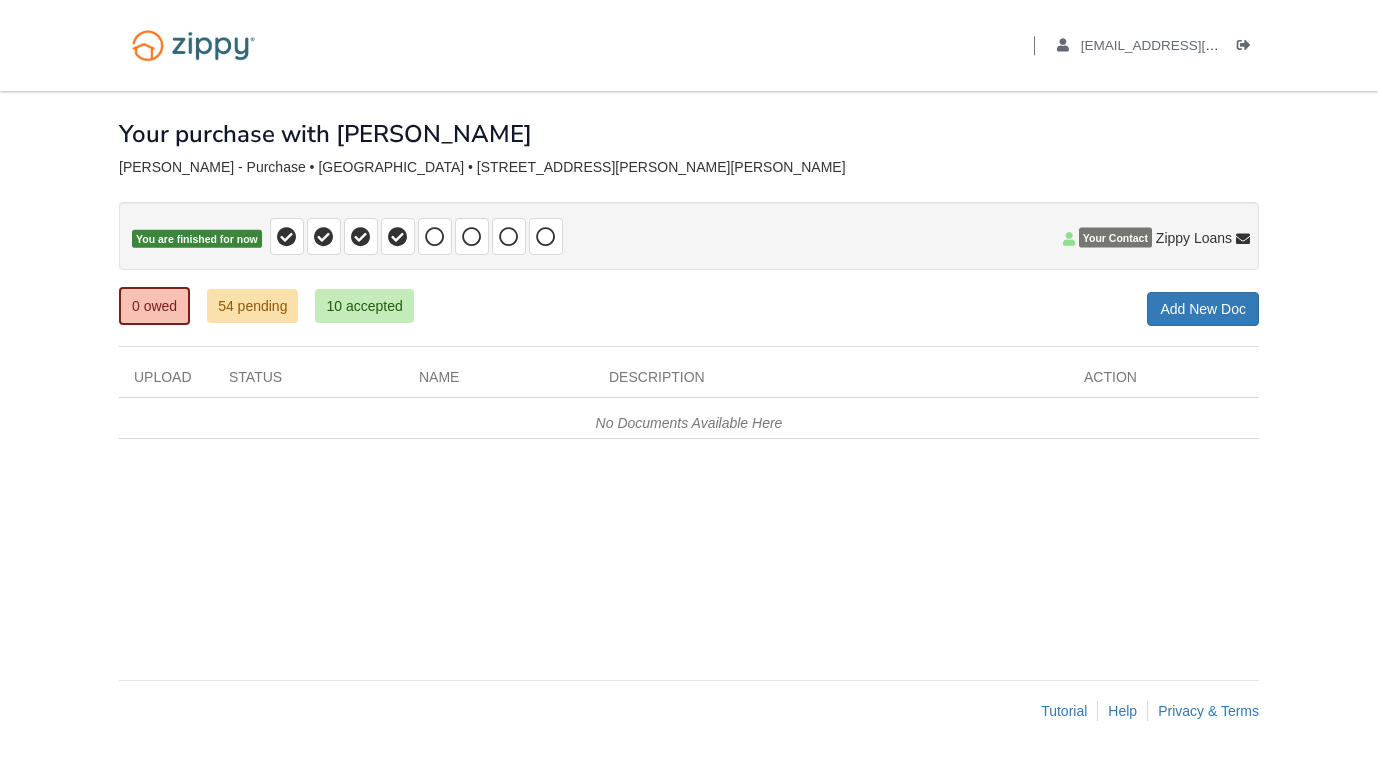 scroll, scrollTop: 0, scrollLeft: 0, axis: both 